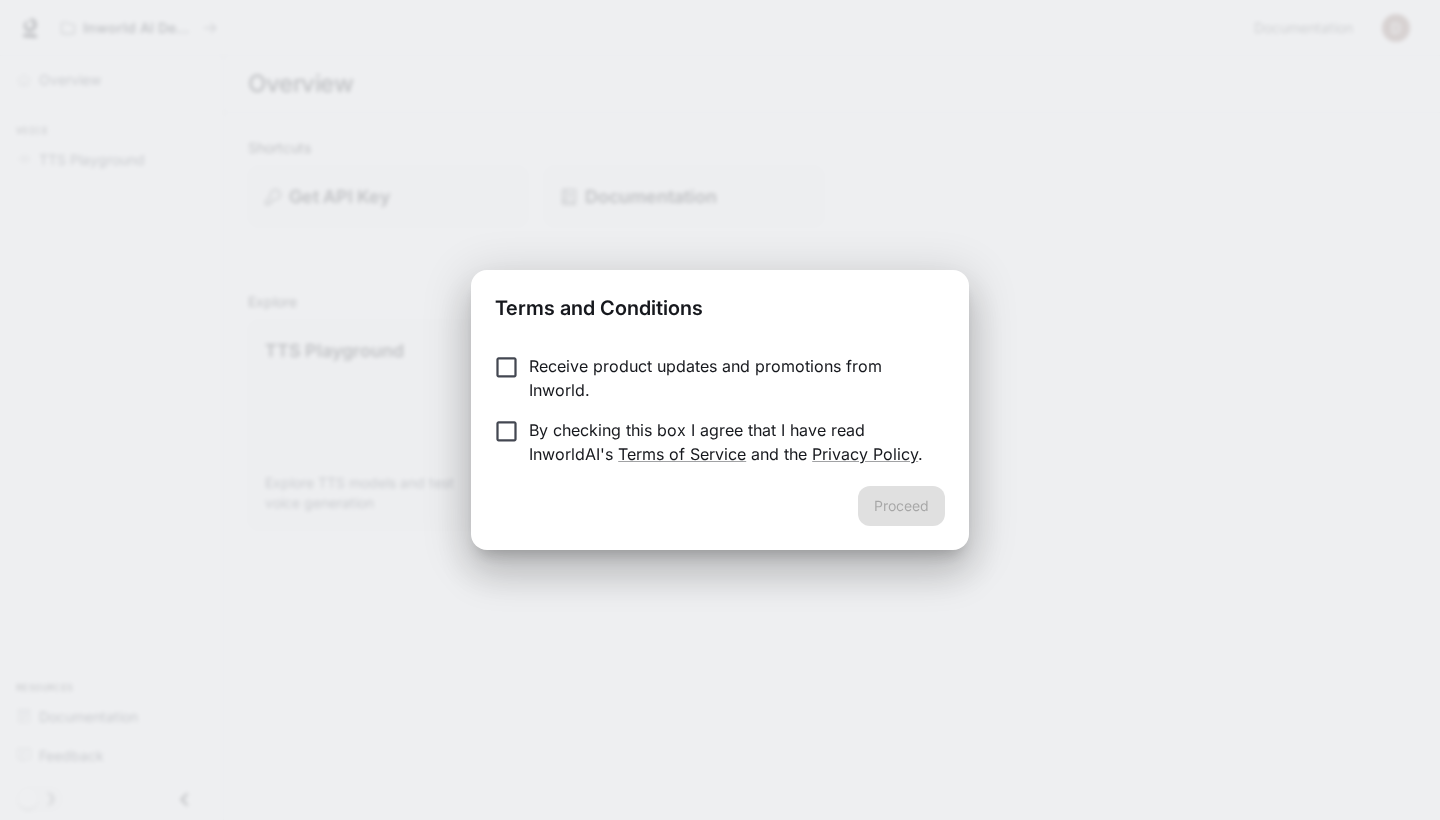 scroll, scrollTop: 0, scrollLeft: 0, axis: both 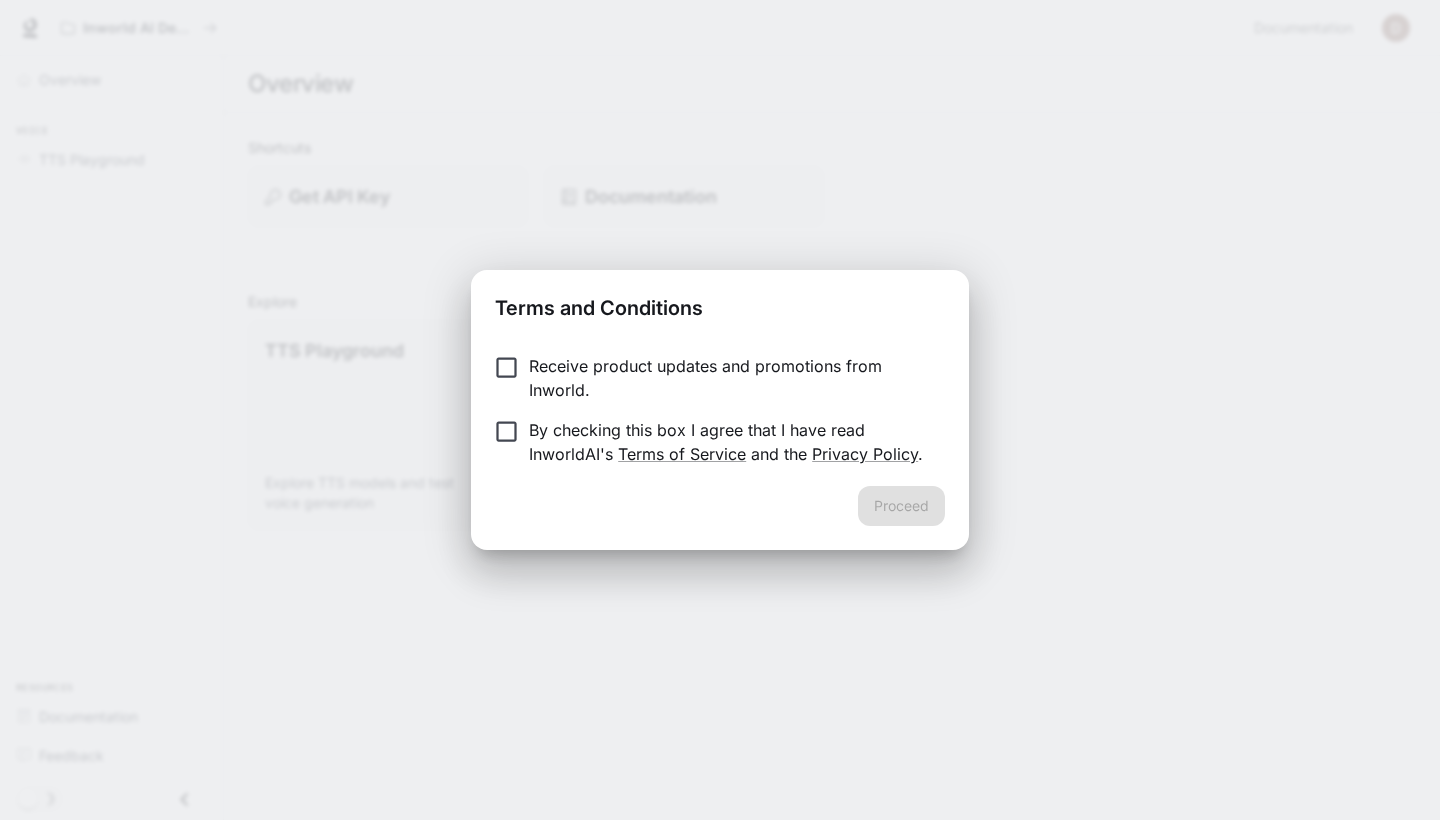 click on "By checking this box I agree that I have read InworldAI's   Terms of Service   and the   Privacy Policy ." at bounding box center [729, 442] 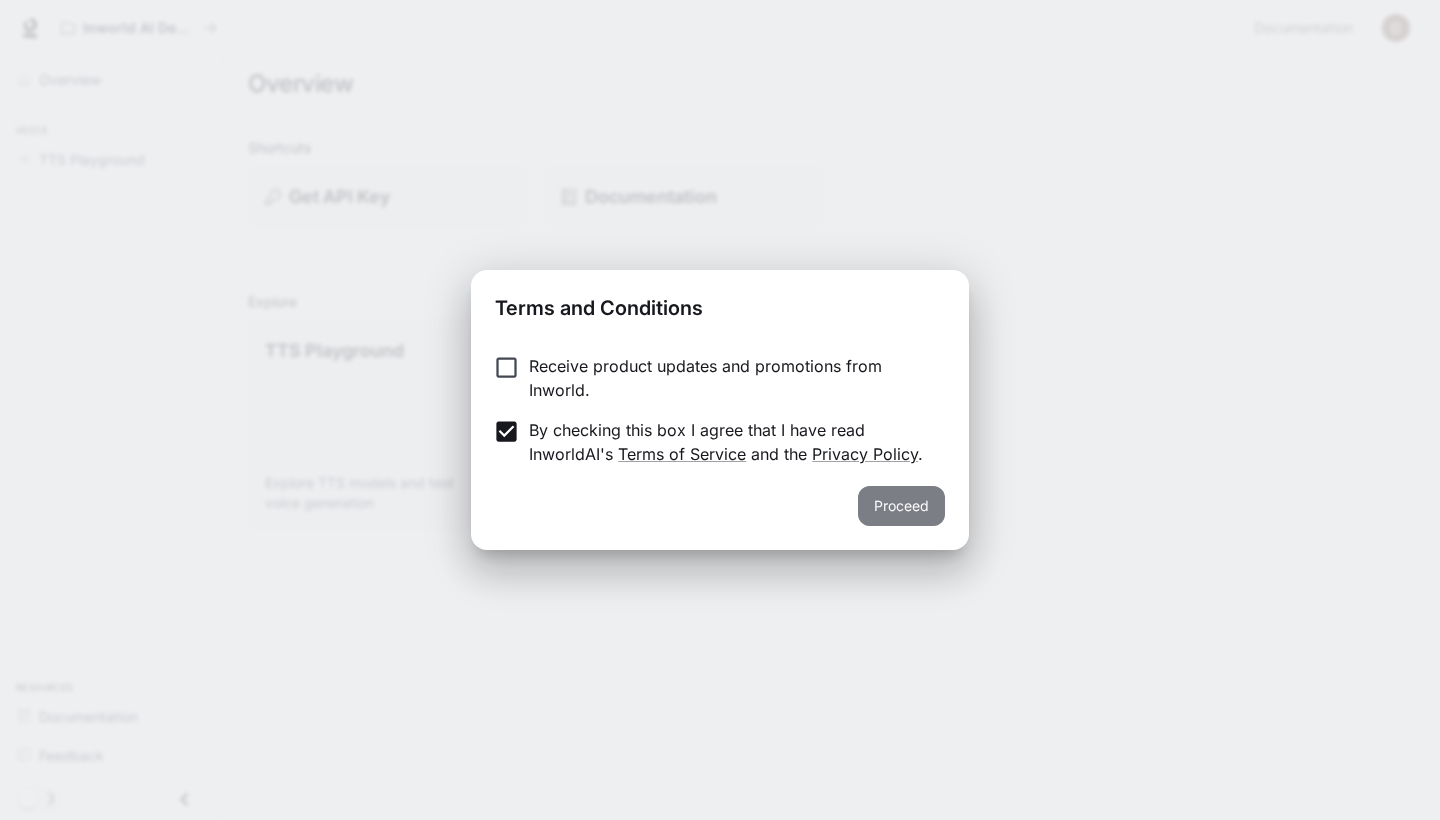 click on "Proceed" at bounding box center [901, 506] 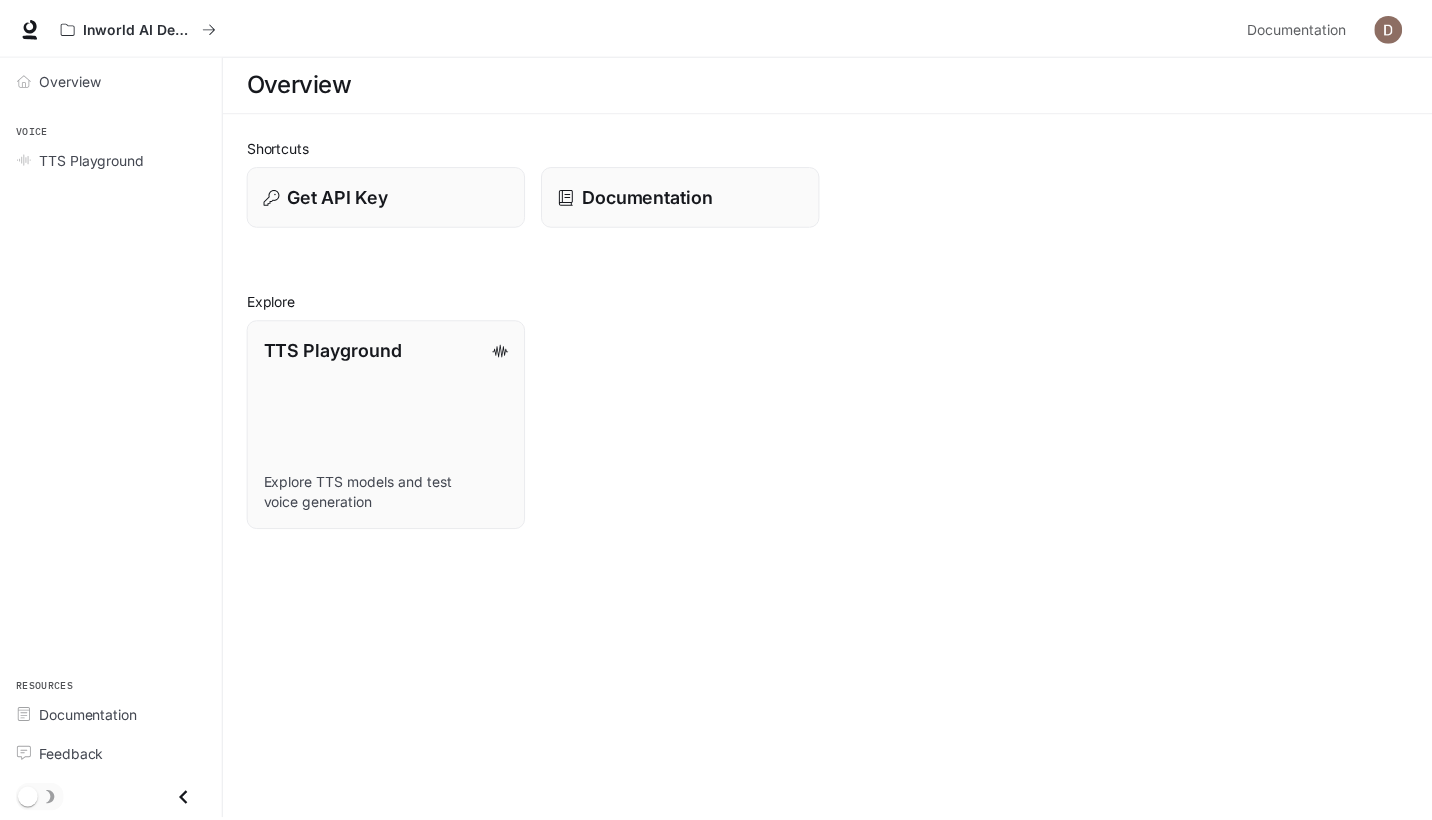scroll, scrollTop: 0, scrollLeft: 0, axis: both 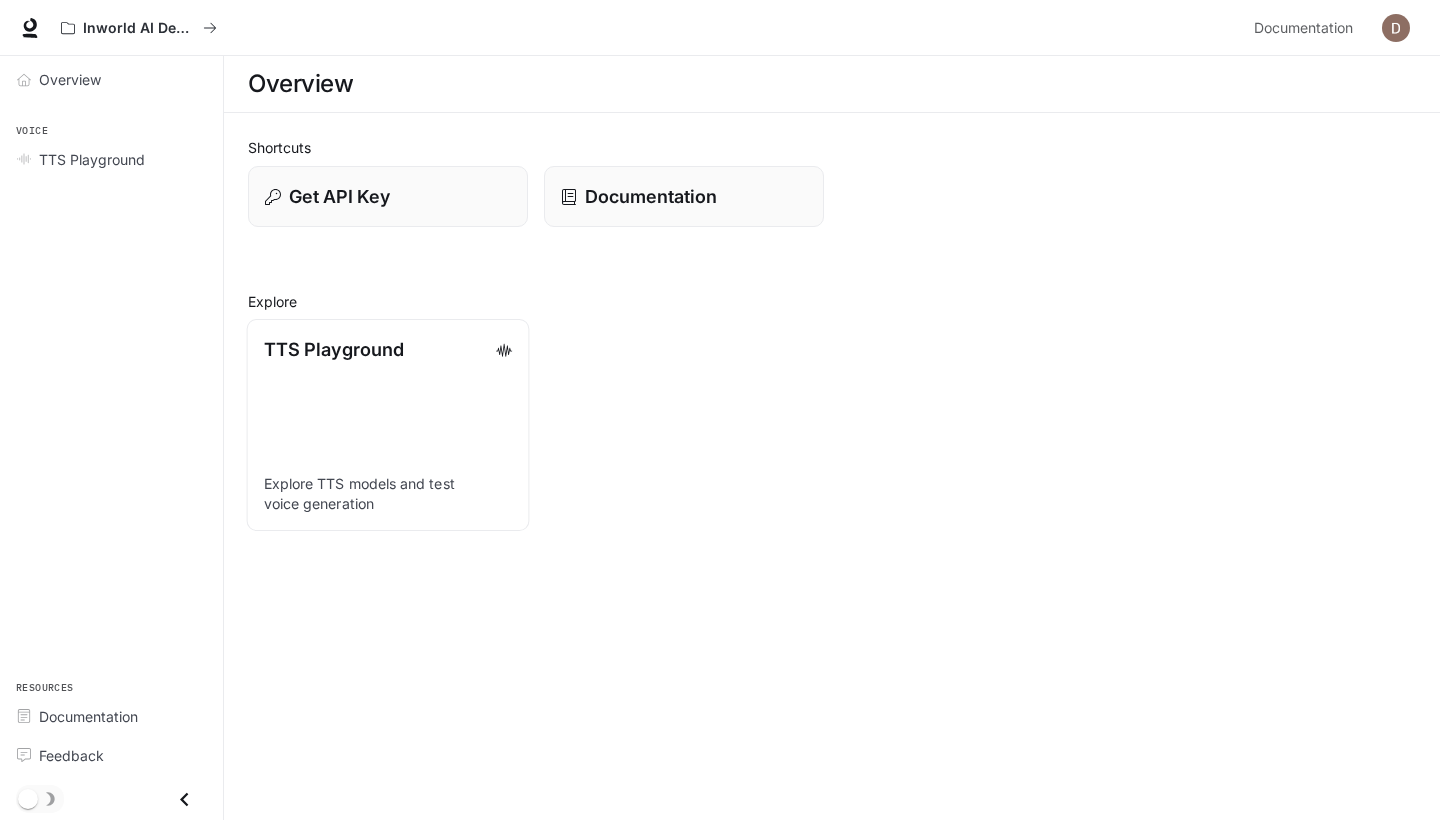 click on "TTS Playground Explore TTS models and test voice generation" at bounding box center [388, 425] 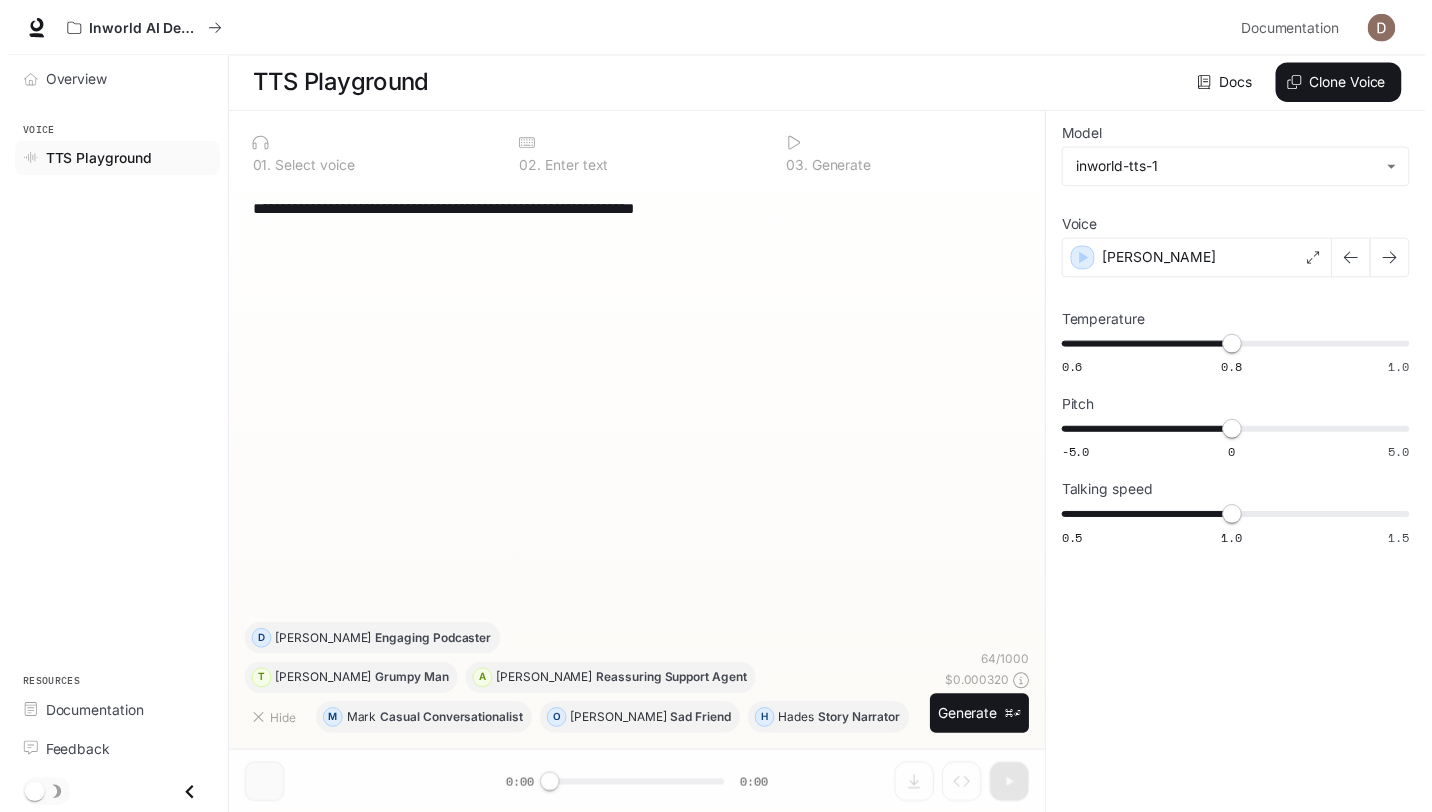 scroll, scrollTop: 1, scrollLeft: 0, axis: vertical 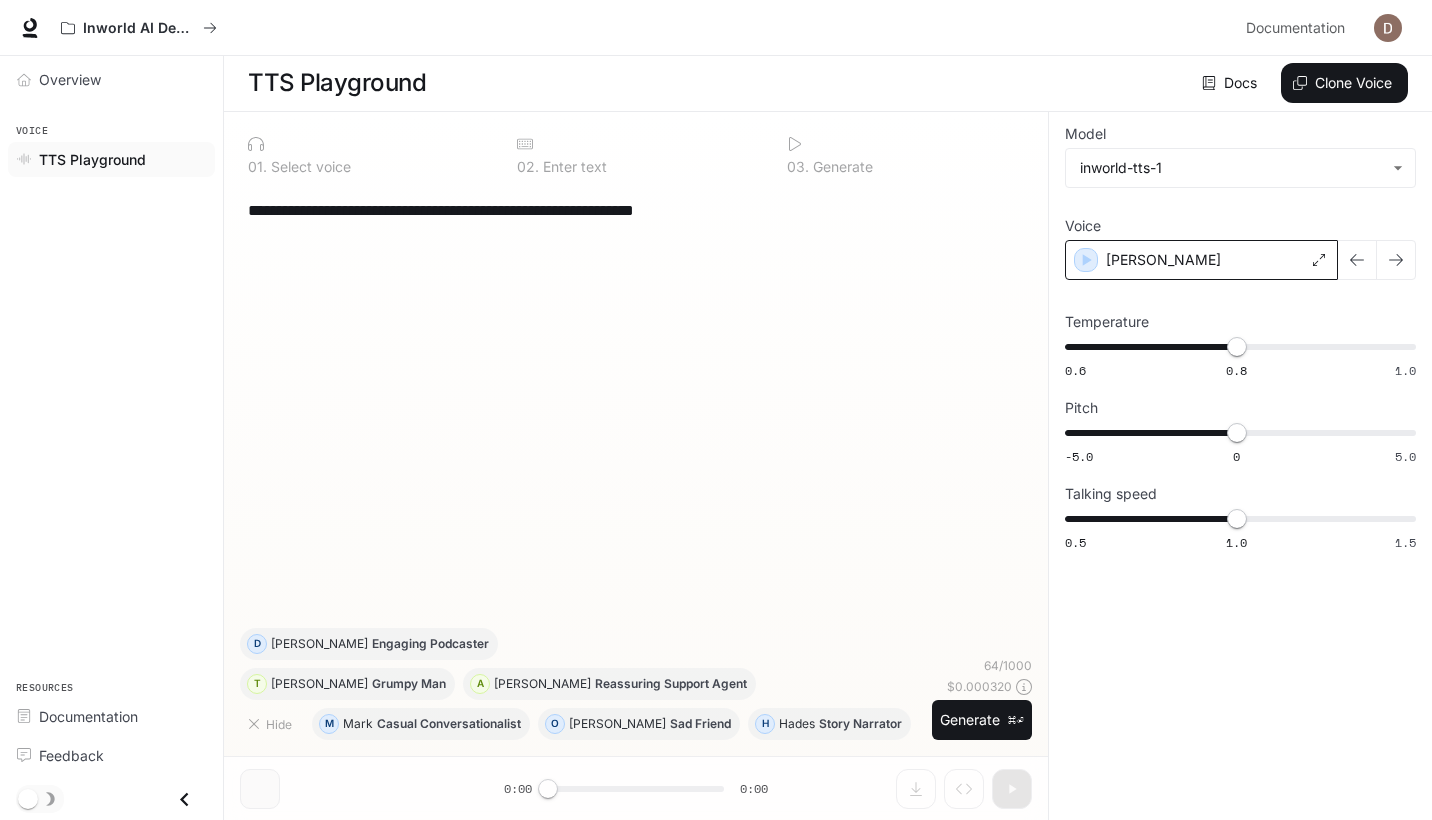 click on "[PERSON_NAME]" at bounding box center (1201, 260) 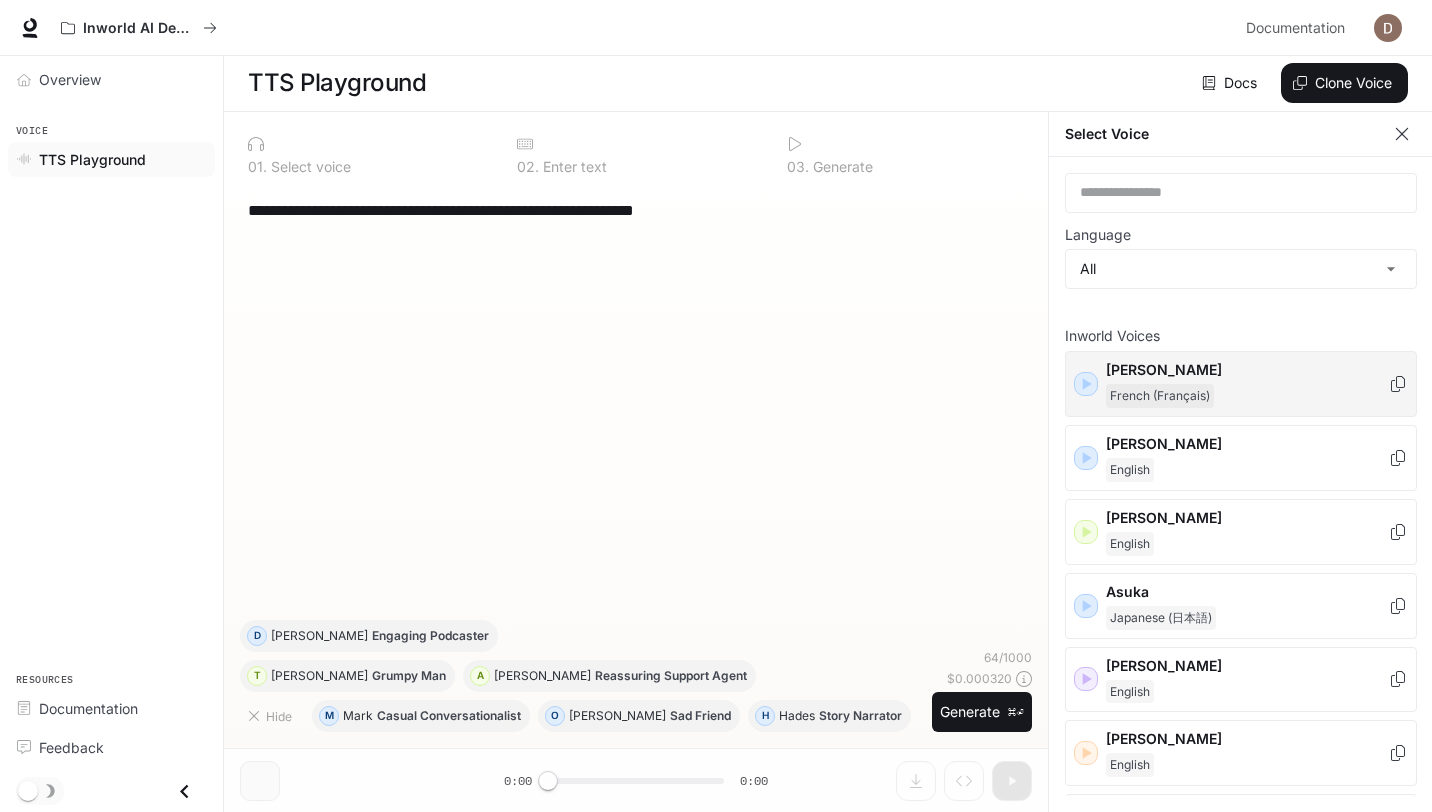 click on "[PERSON_NAME] (Français)" at bounding box center [1247, 384] 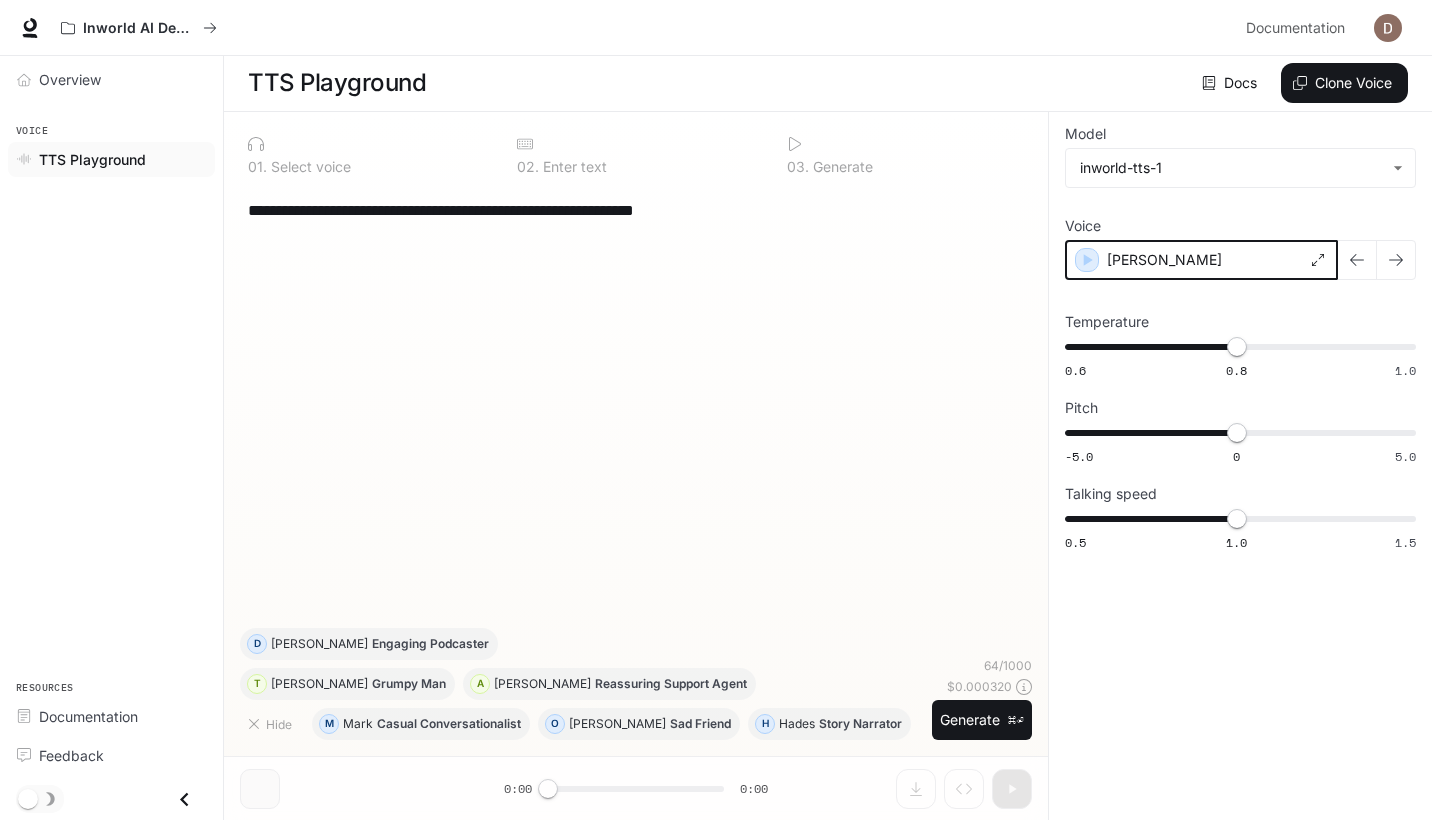 click at bounding box center [1087, 260] 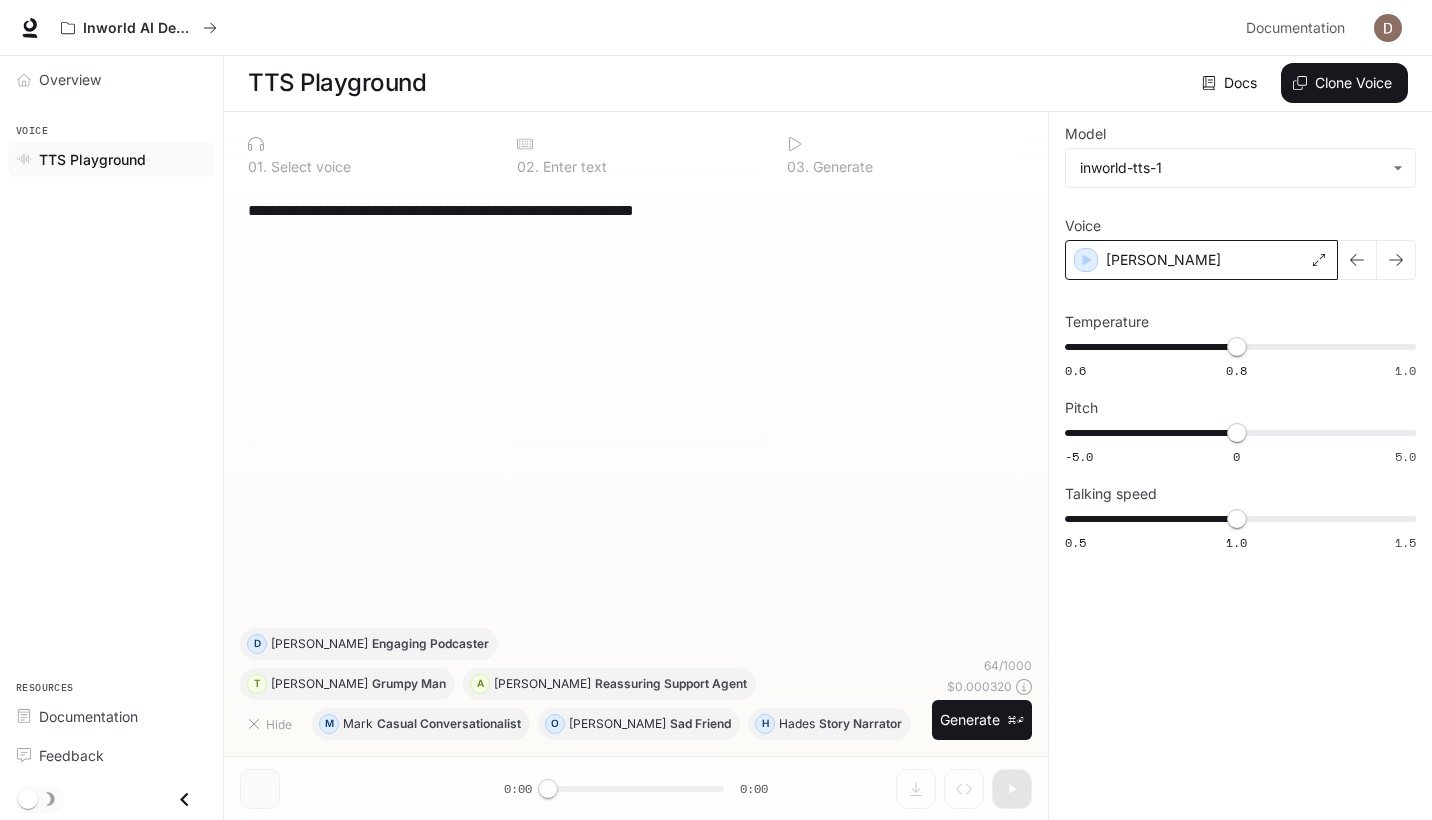 click on "[PERSON_NAME]" at bounding box center [1201, 260] 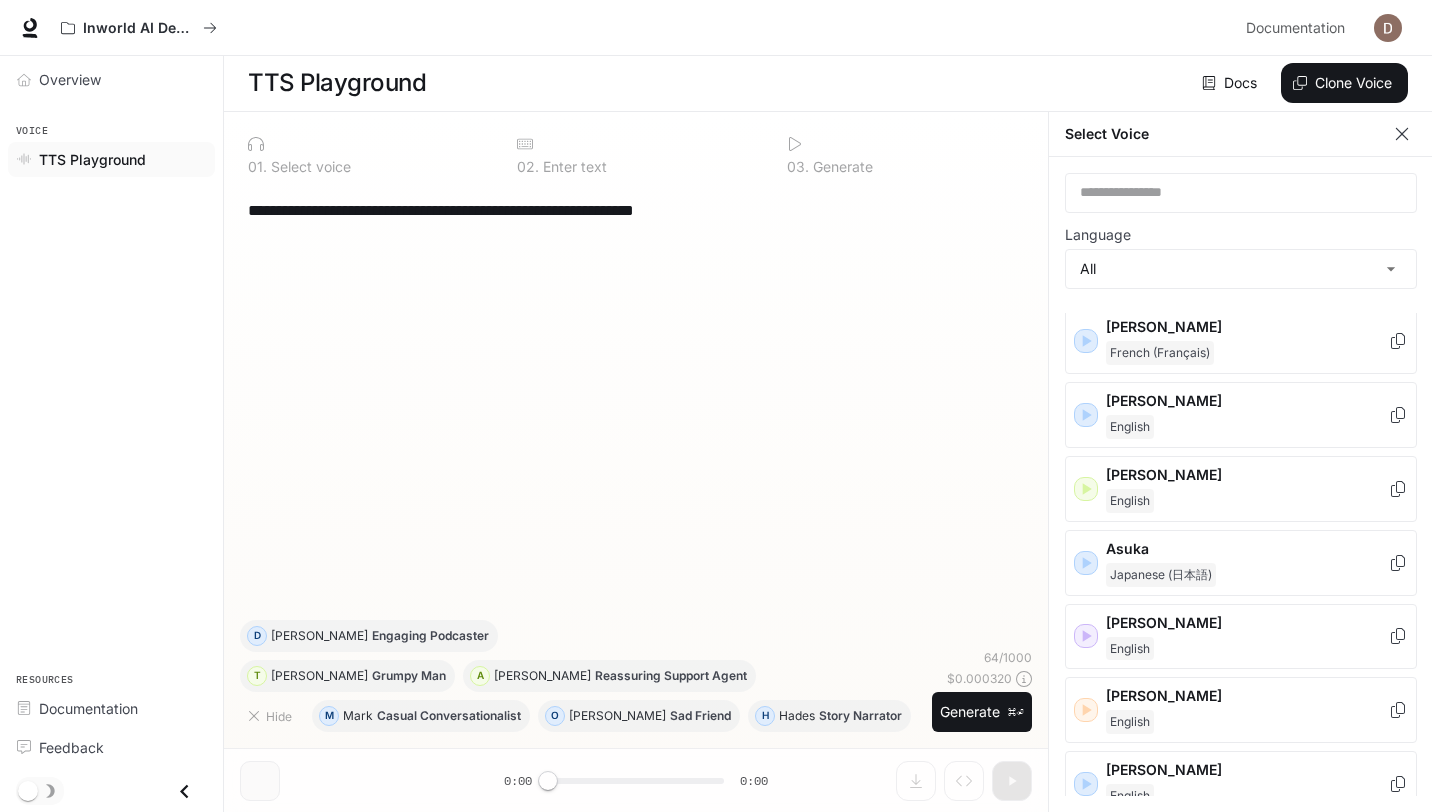scroll, scrollTop: 46, scrollLeft: 0, axis: vertical 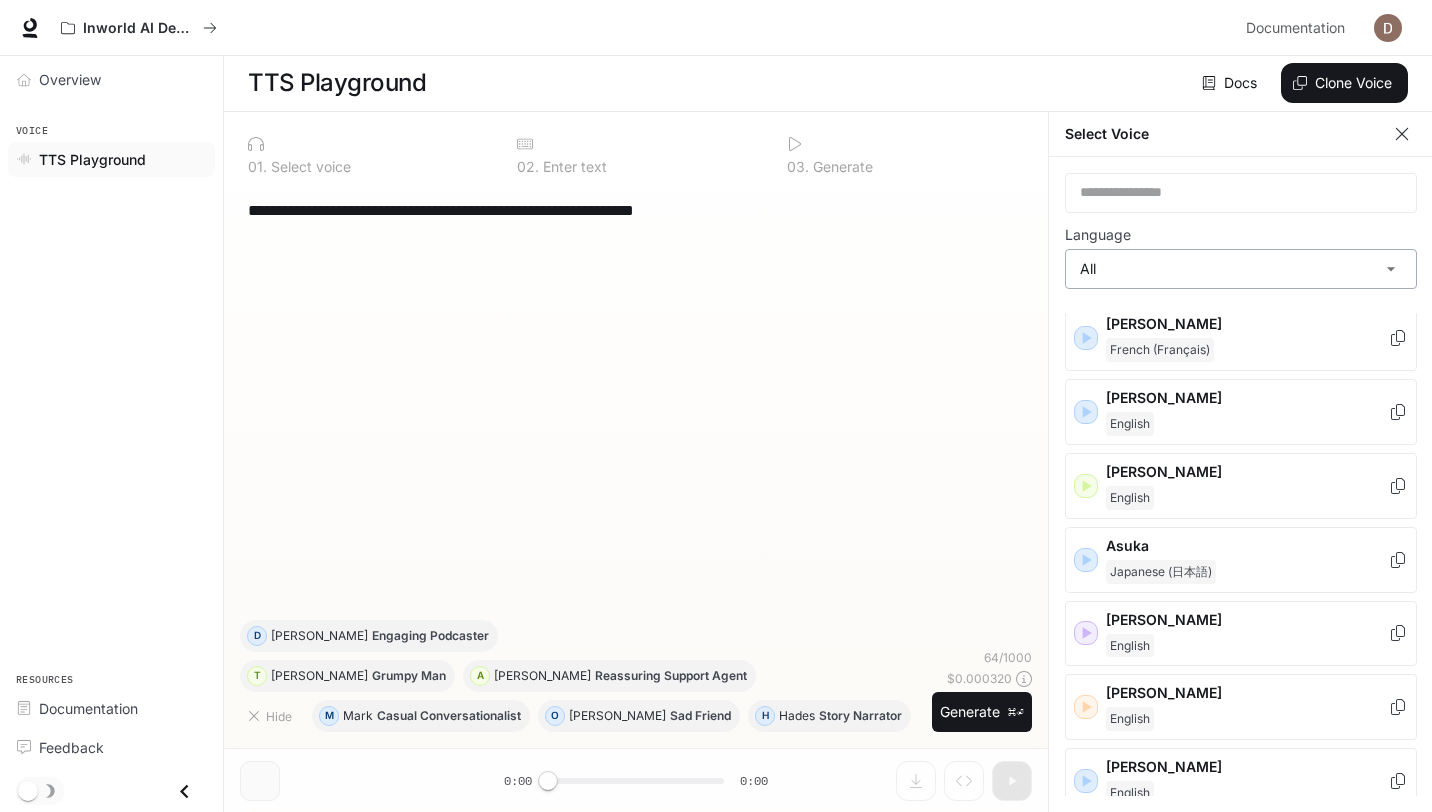 click on "**********" at bounding box center (716, 405) 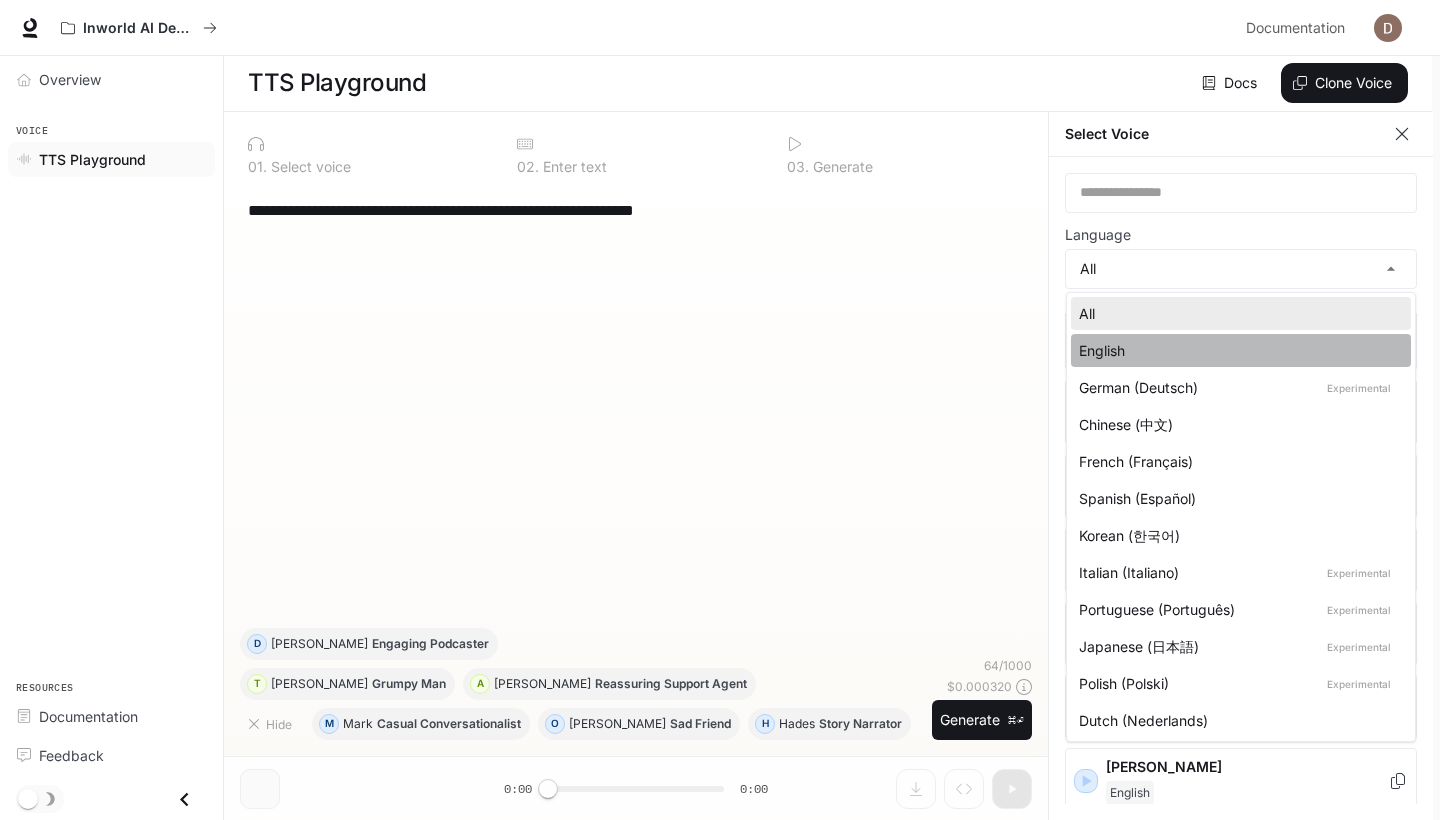 click on "English" at bounding box center (1237, 350) 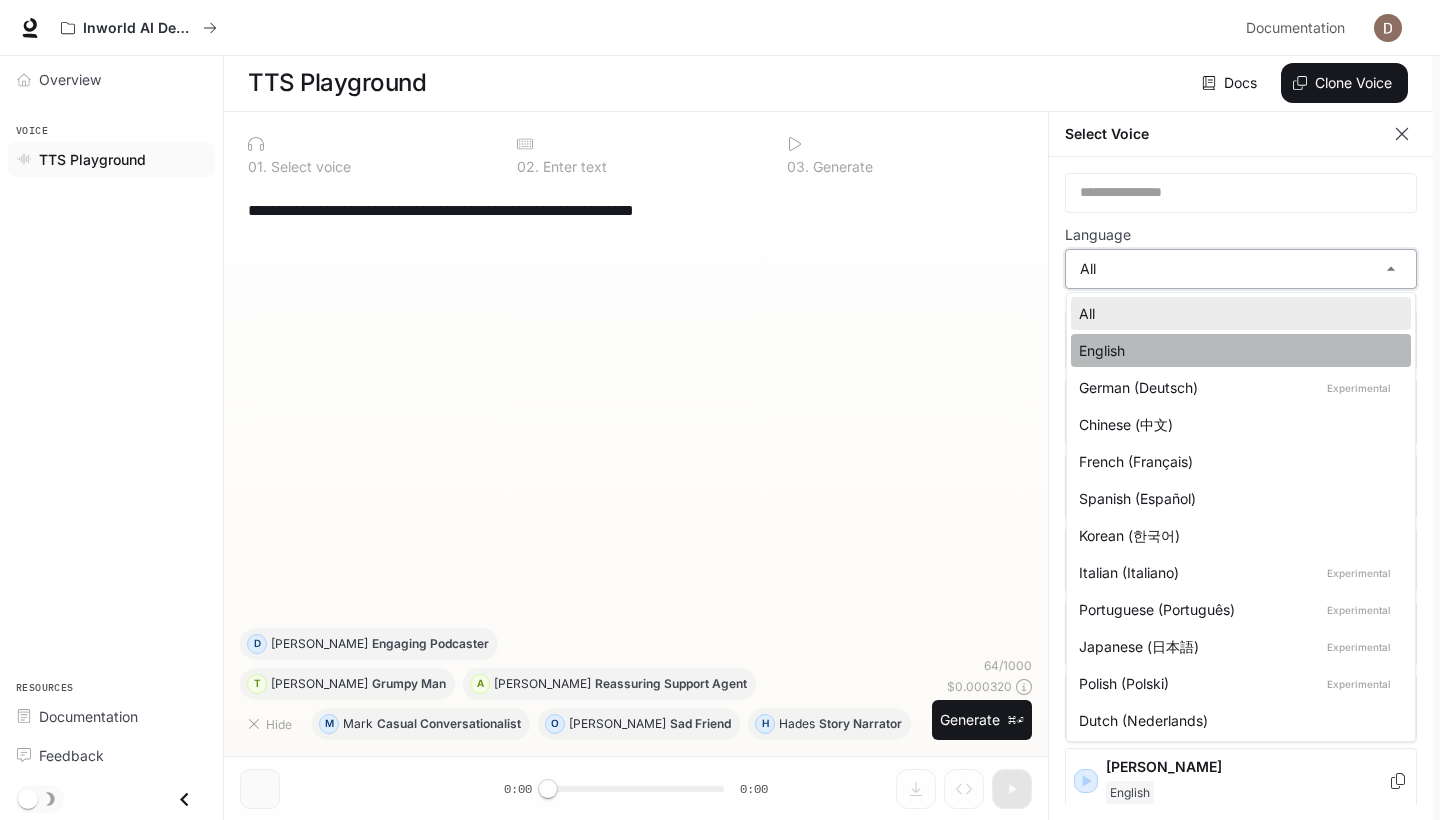 type on "*****" 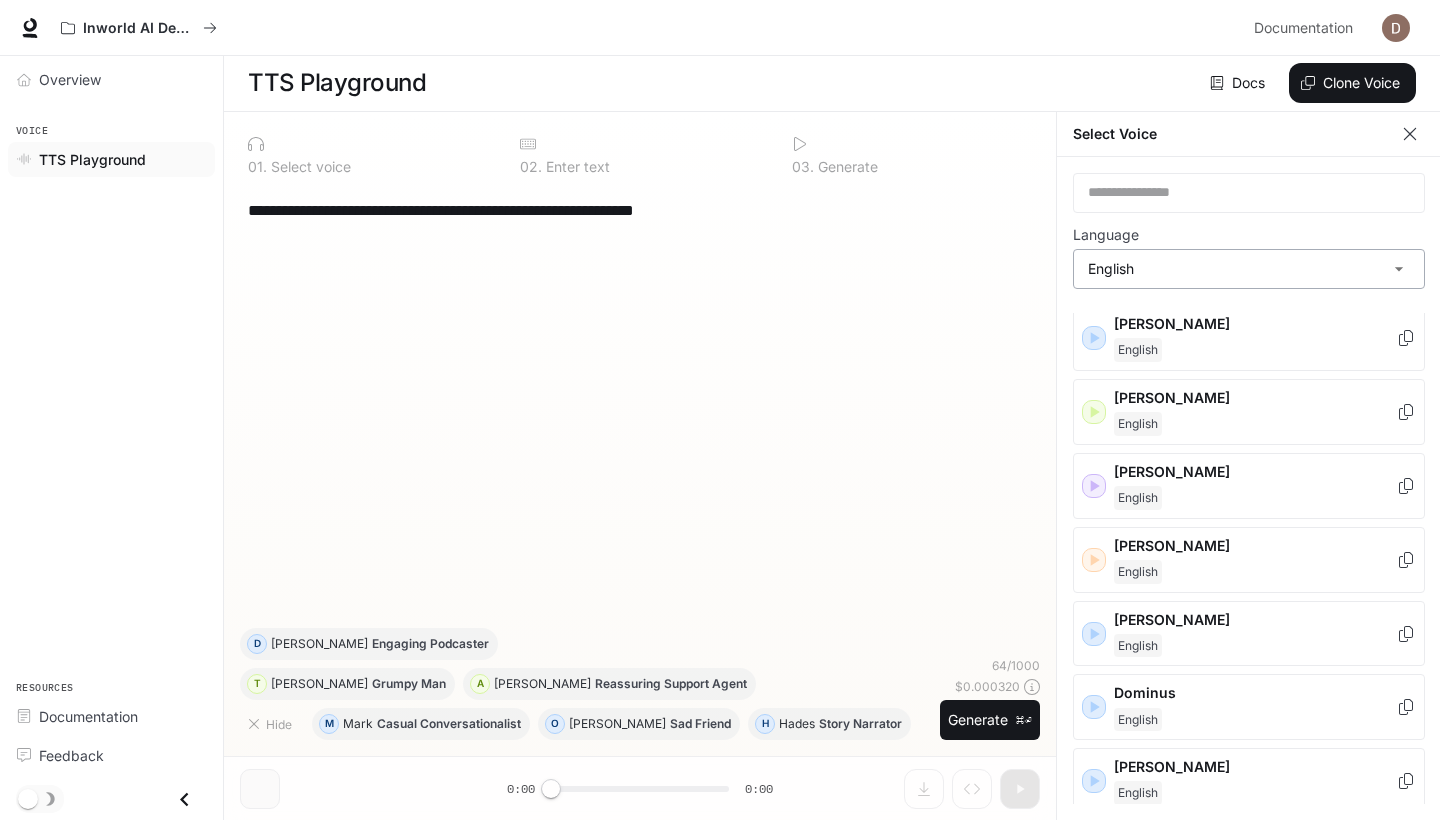 click on "**********" at bounding box center [720, 409] 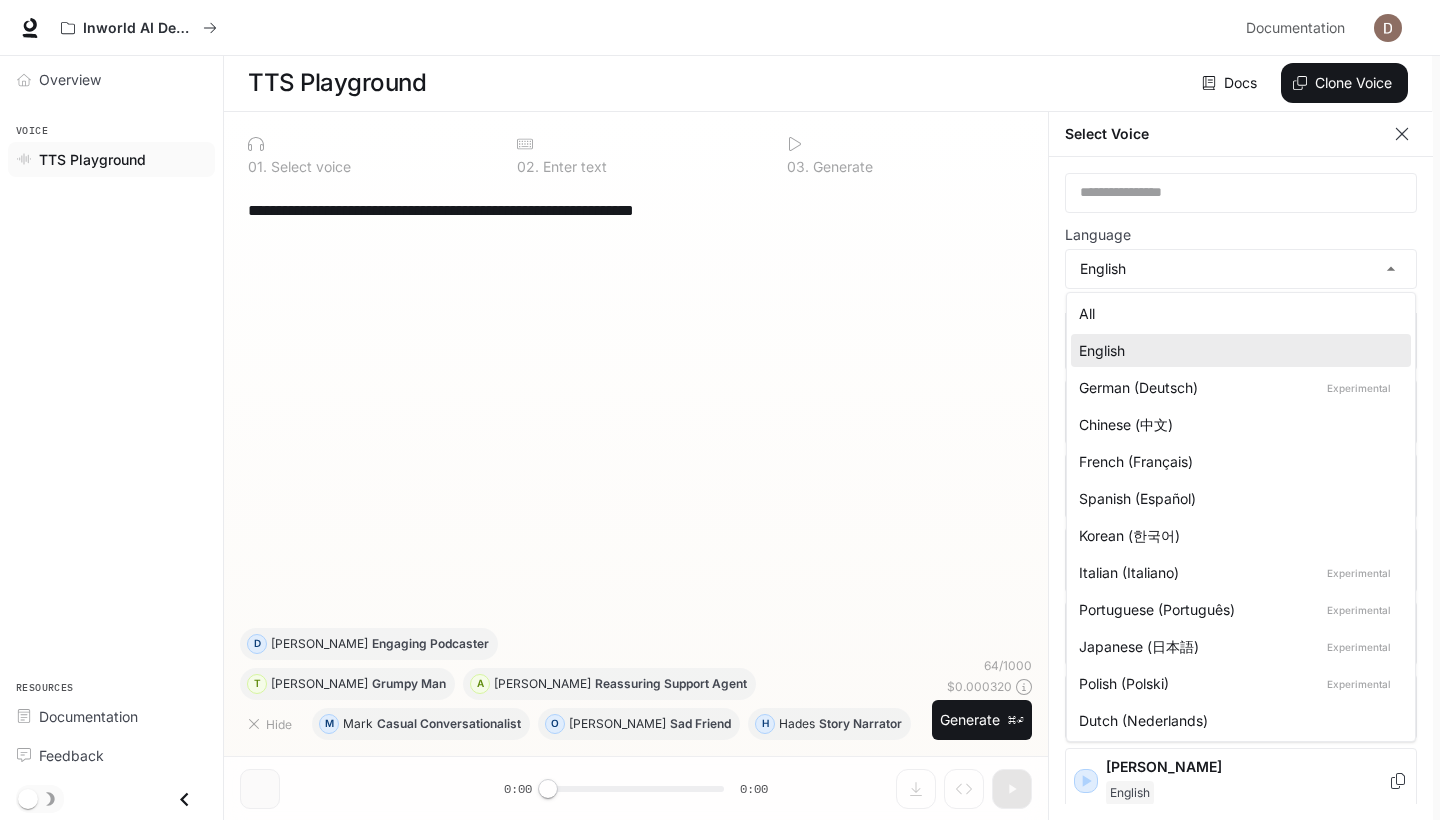 click at bounding box center (720, 410) 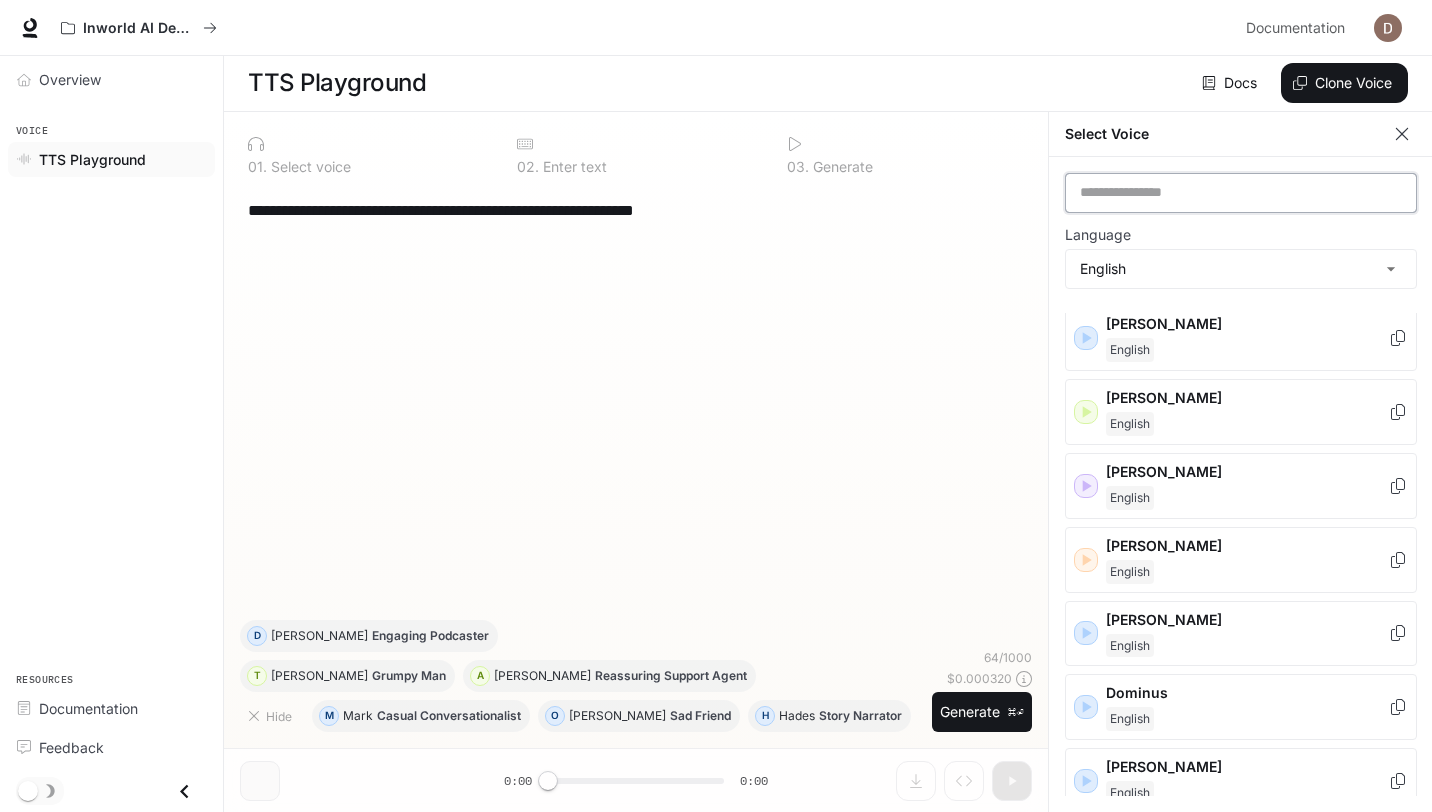 click at bounding box center (1241, 193) 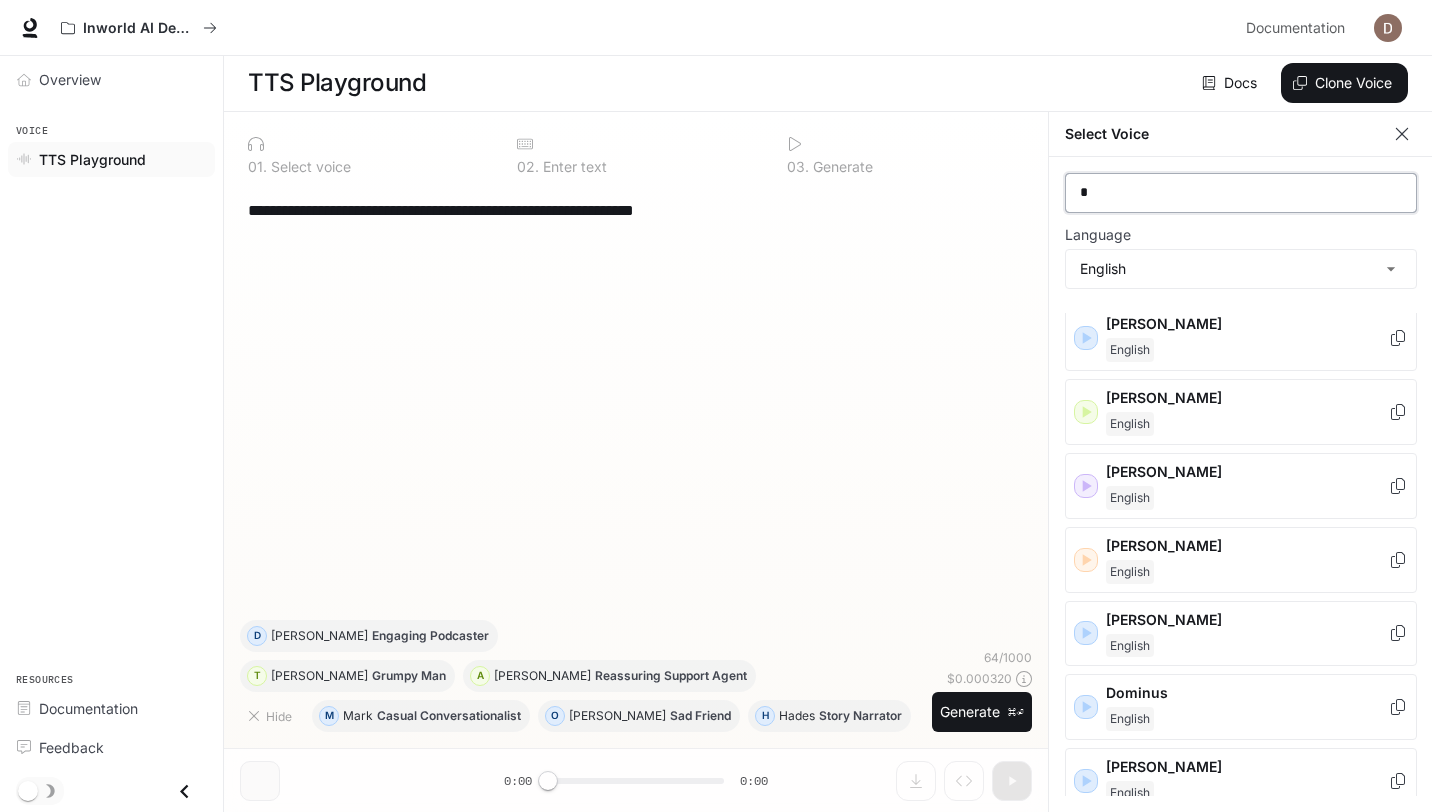 scroll, scrollTop: 0, scrollLeft: 0, axis: both 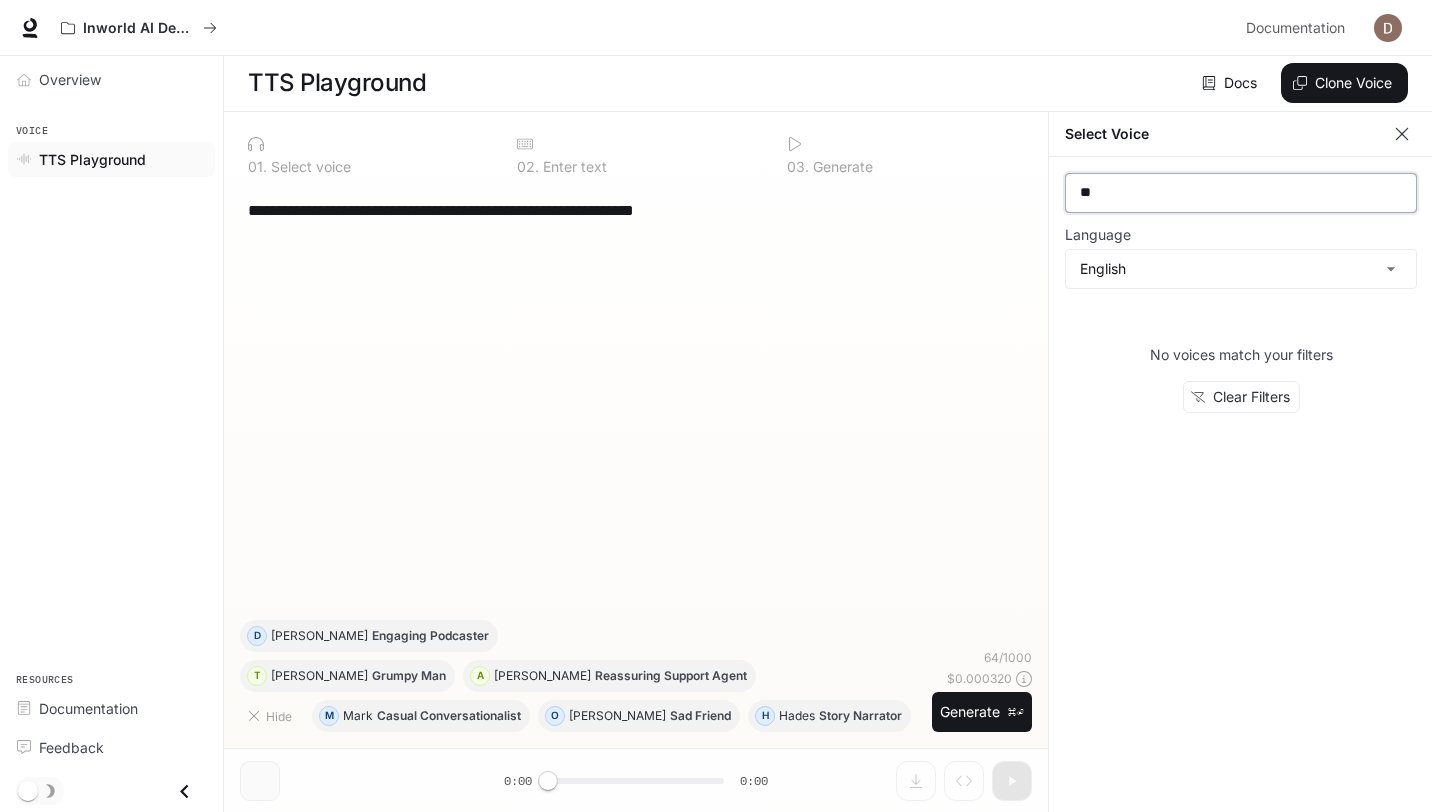 type on "*" 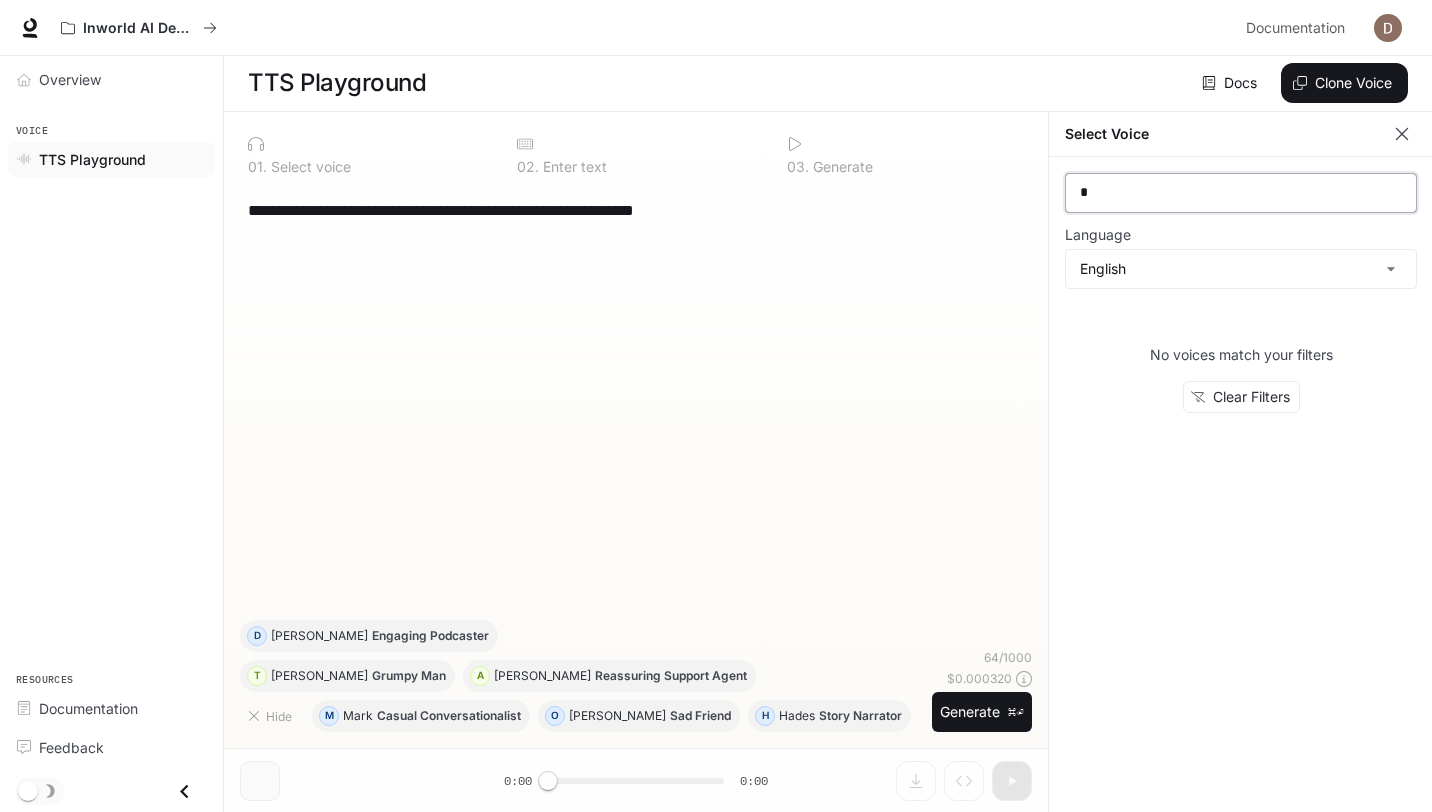 type 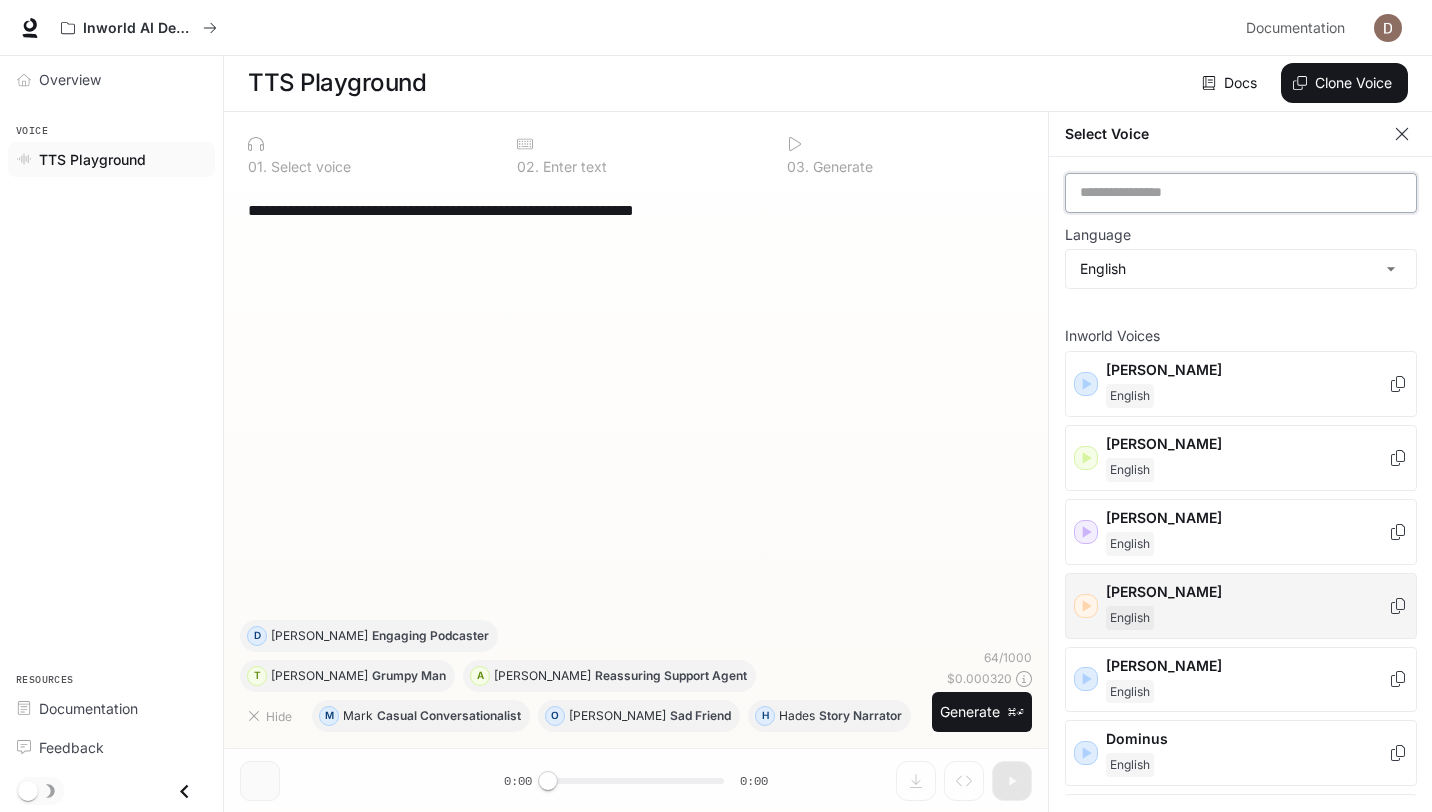 scroll, scrollTop: 5, scrollLeft: 0, axis: vertical 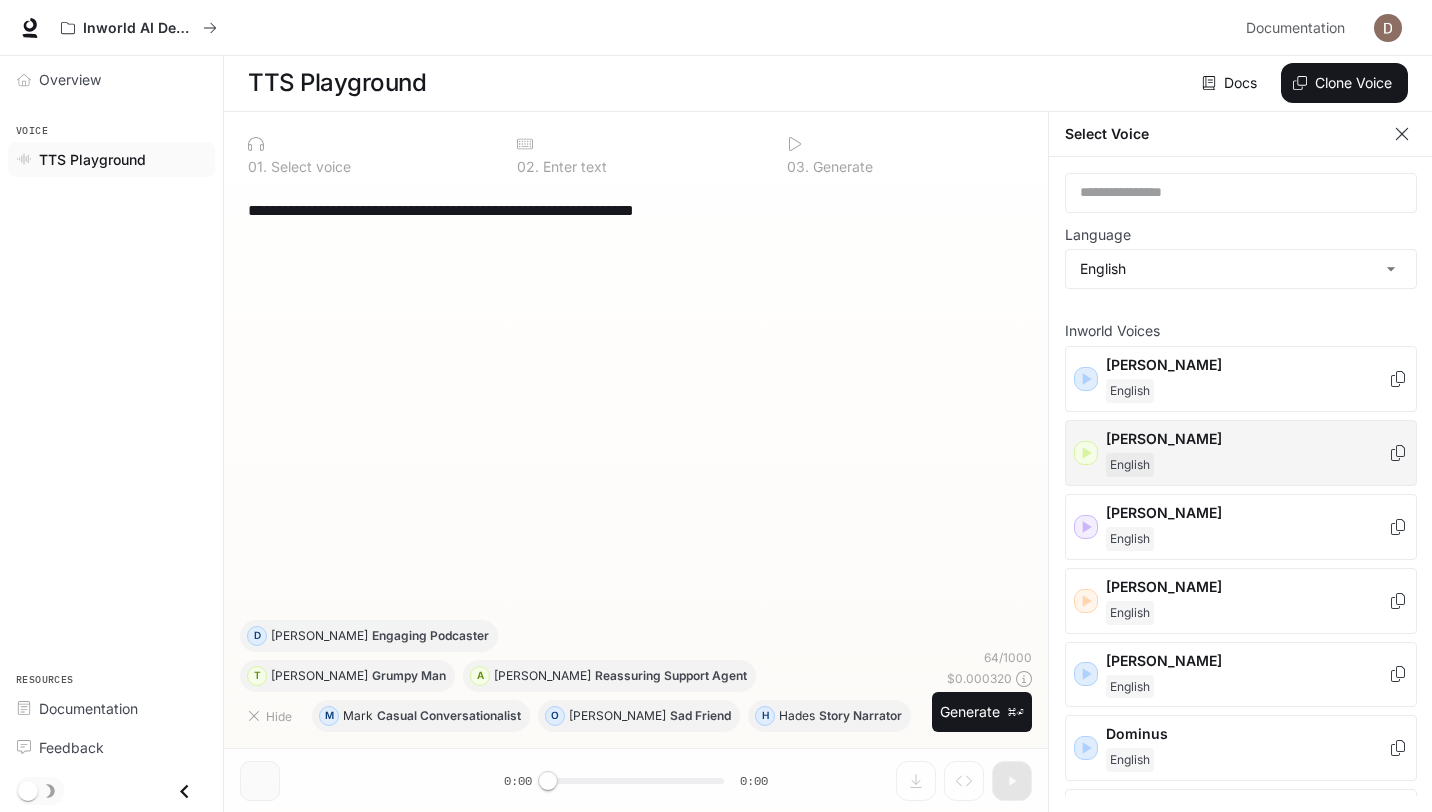 click 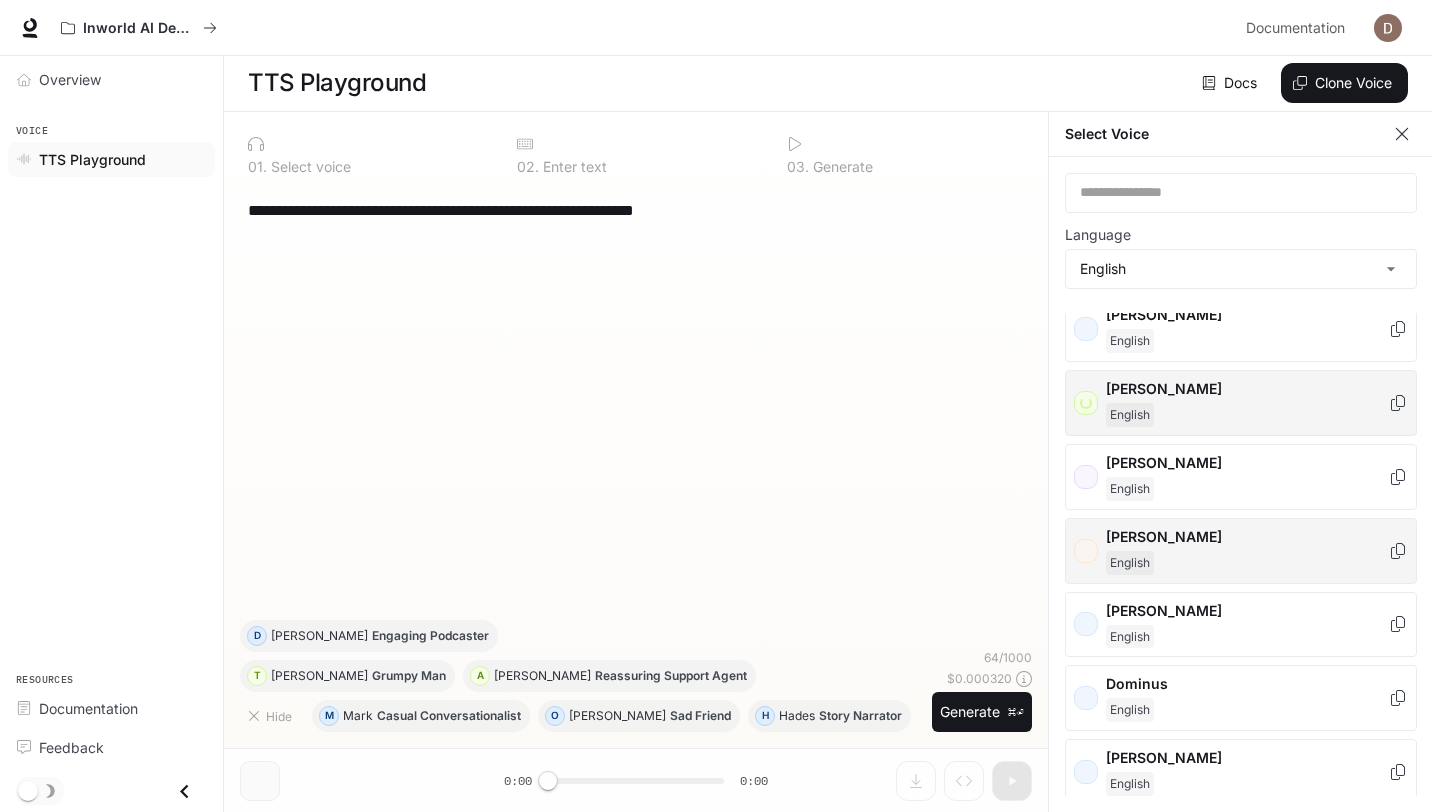 scroll, scrollTop: 62, scrollLeft: 0, axis: vertical 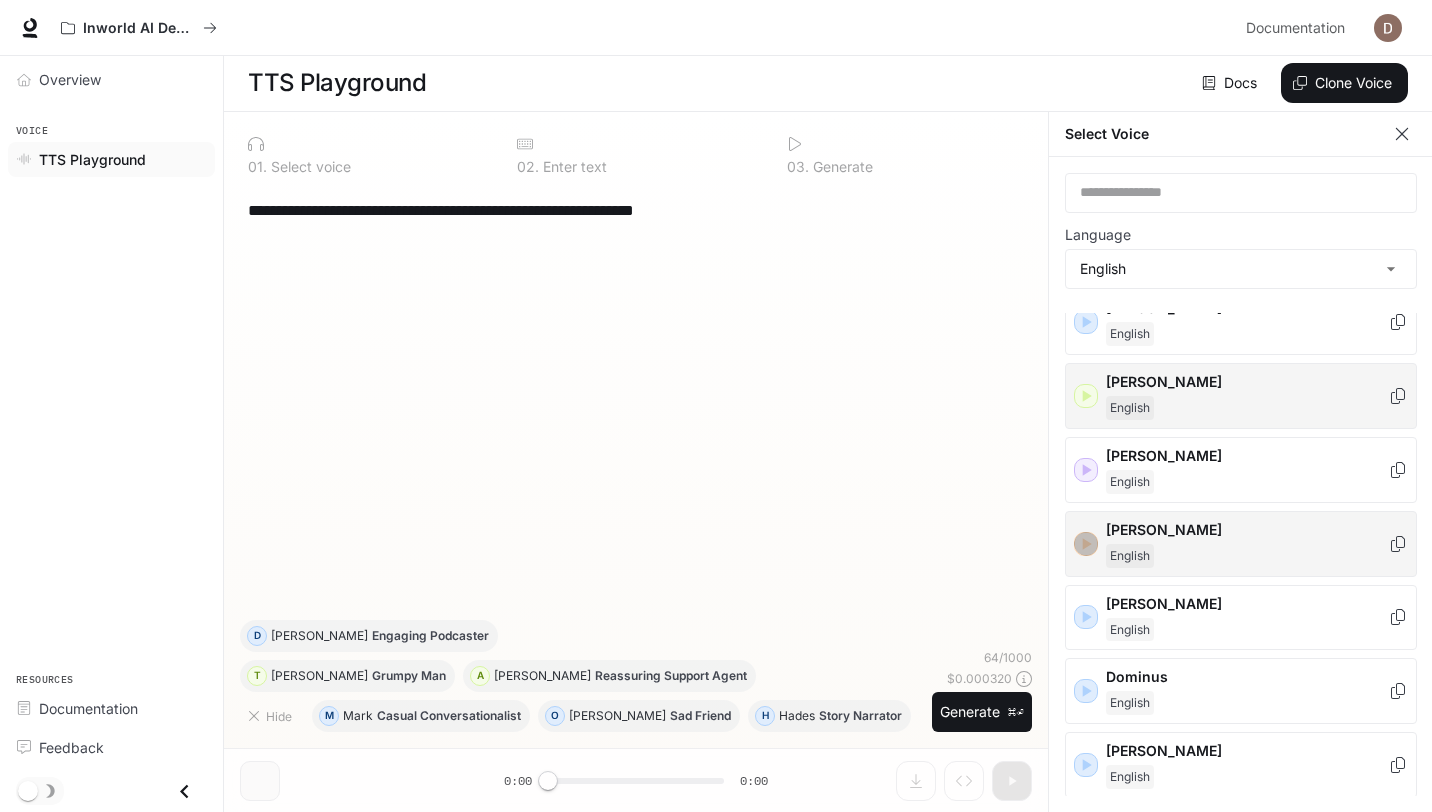 click 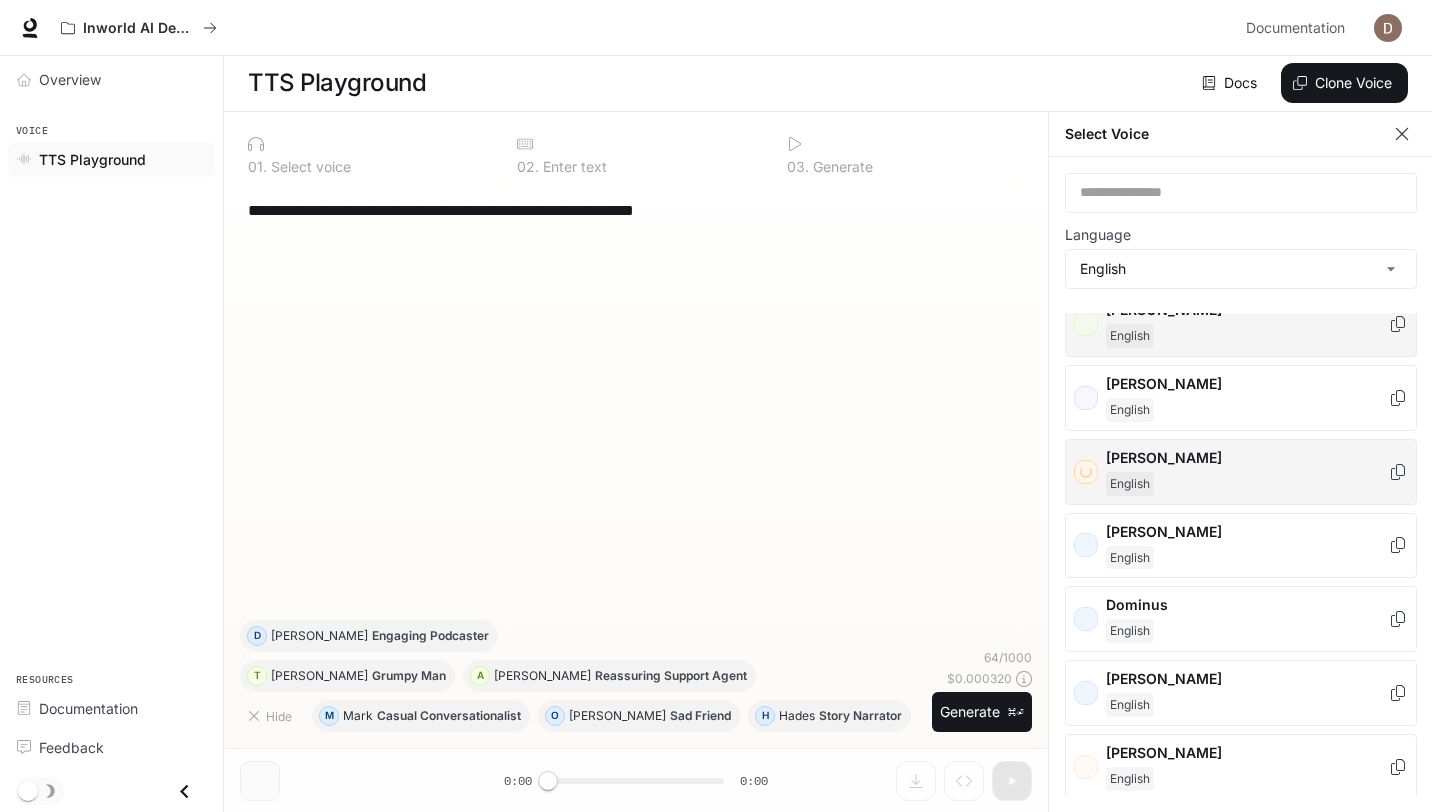 scroll, scrollTop: 156, scrollLeft: 0, axis: vertical 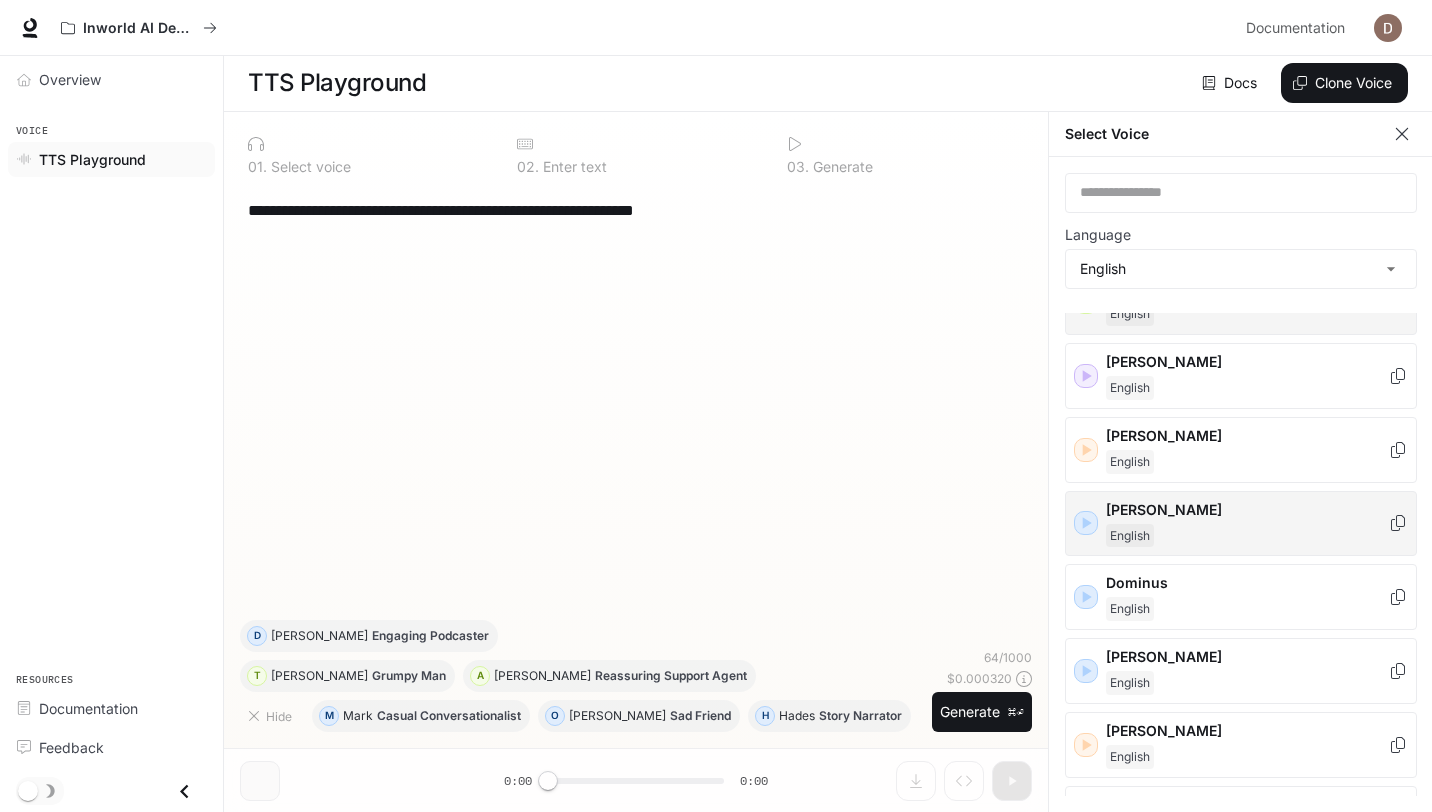 click 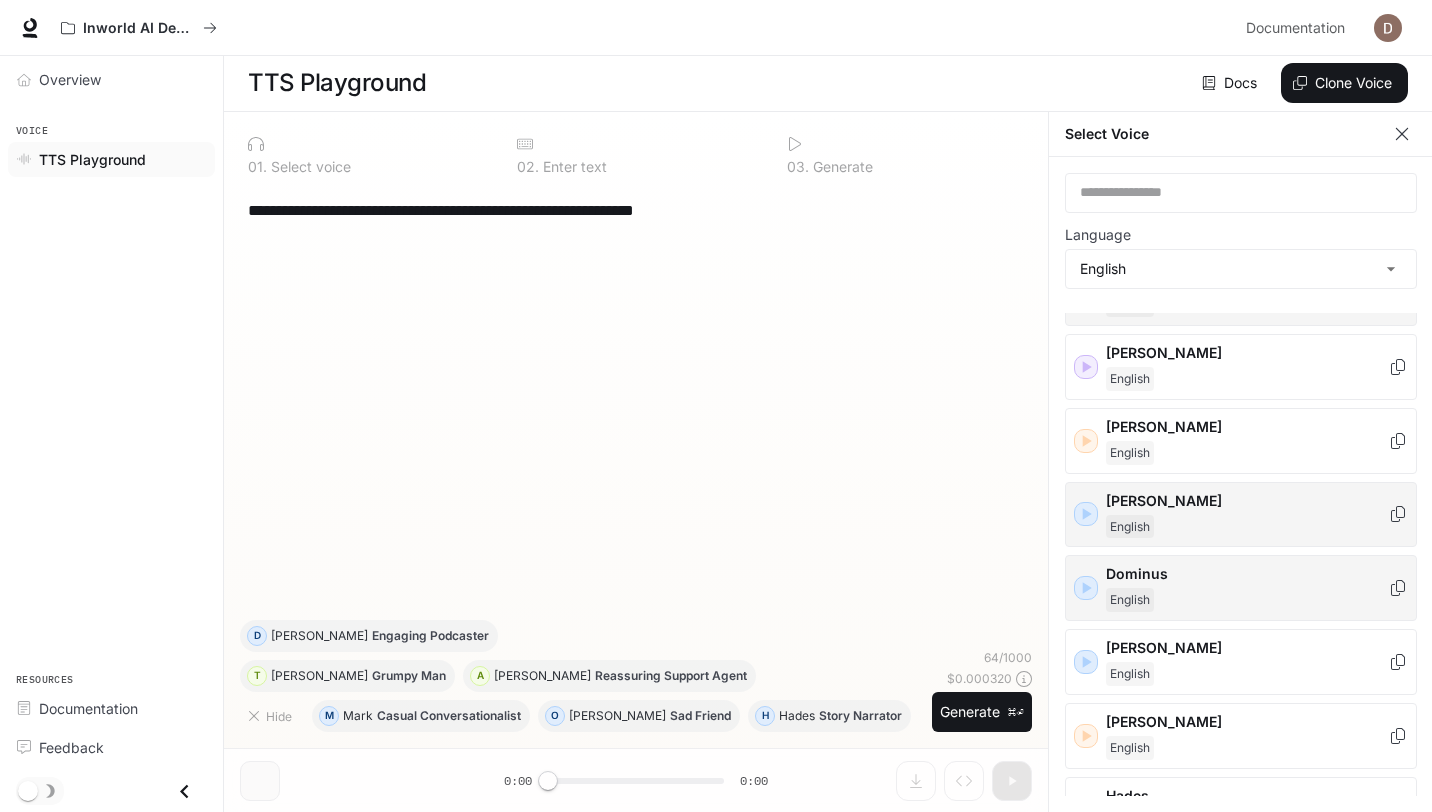 scroll, scrollTop: 168, scrollLeft: 0, axis: vertical 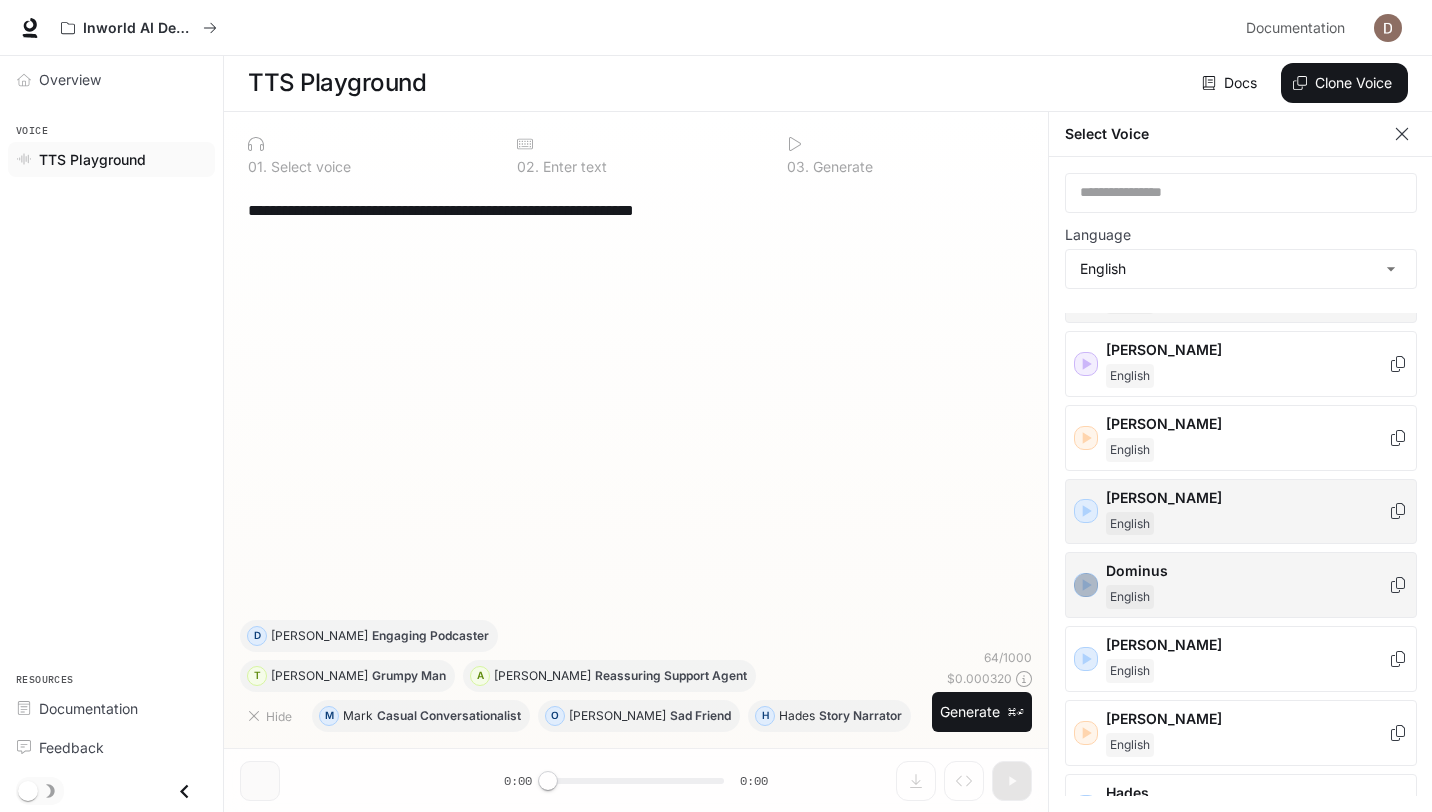 click 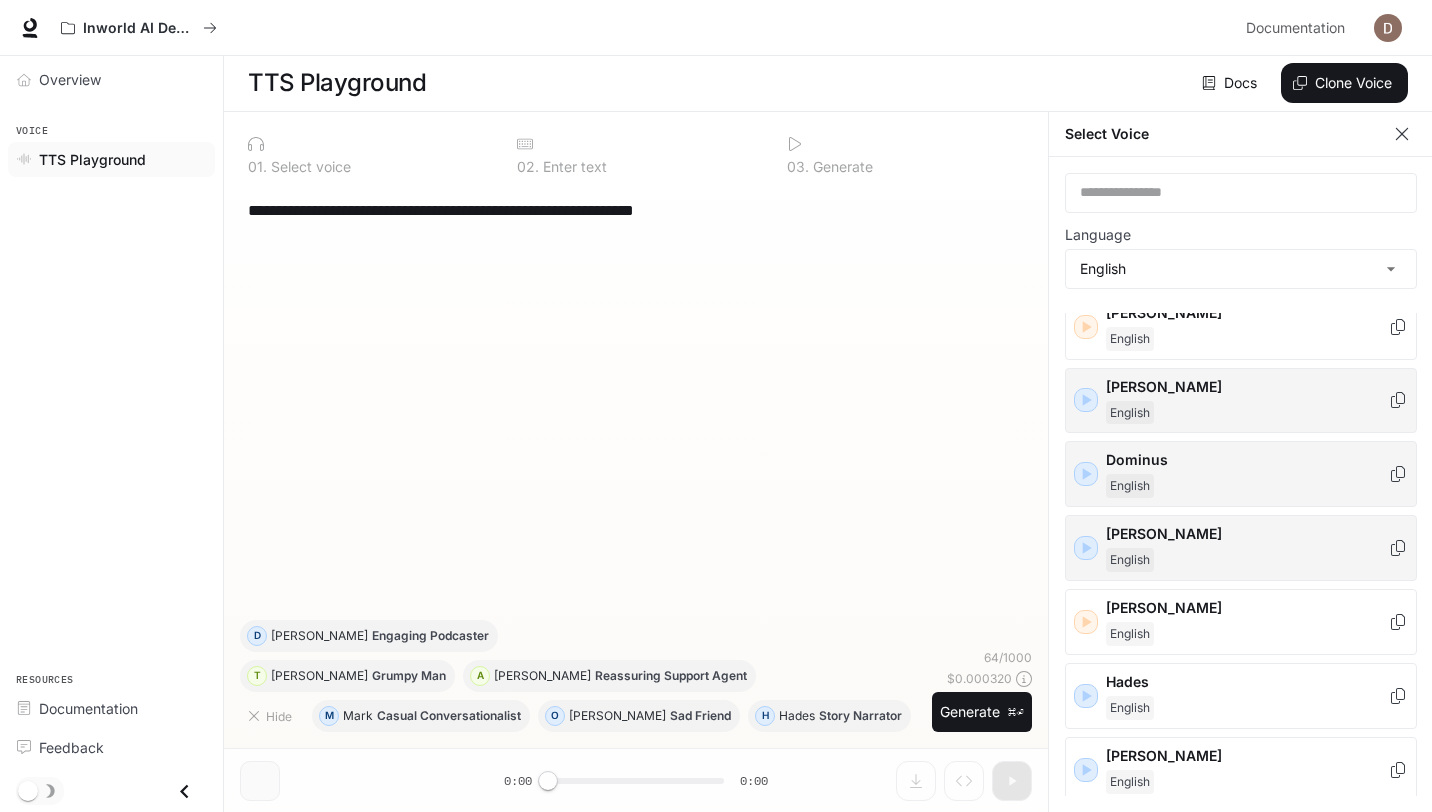 scroll, scrollTop: 337, scrollLeft: 0, axis: vertical 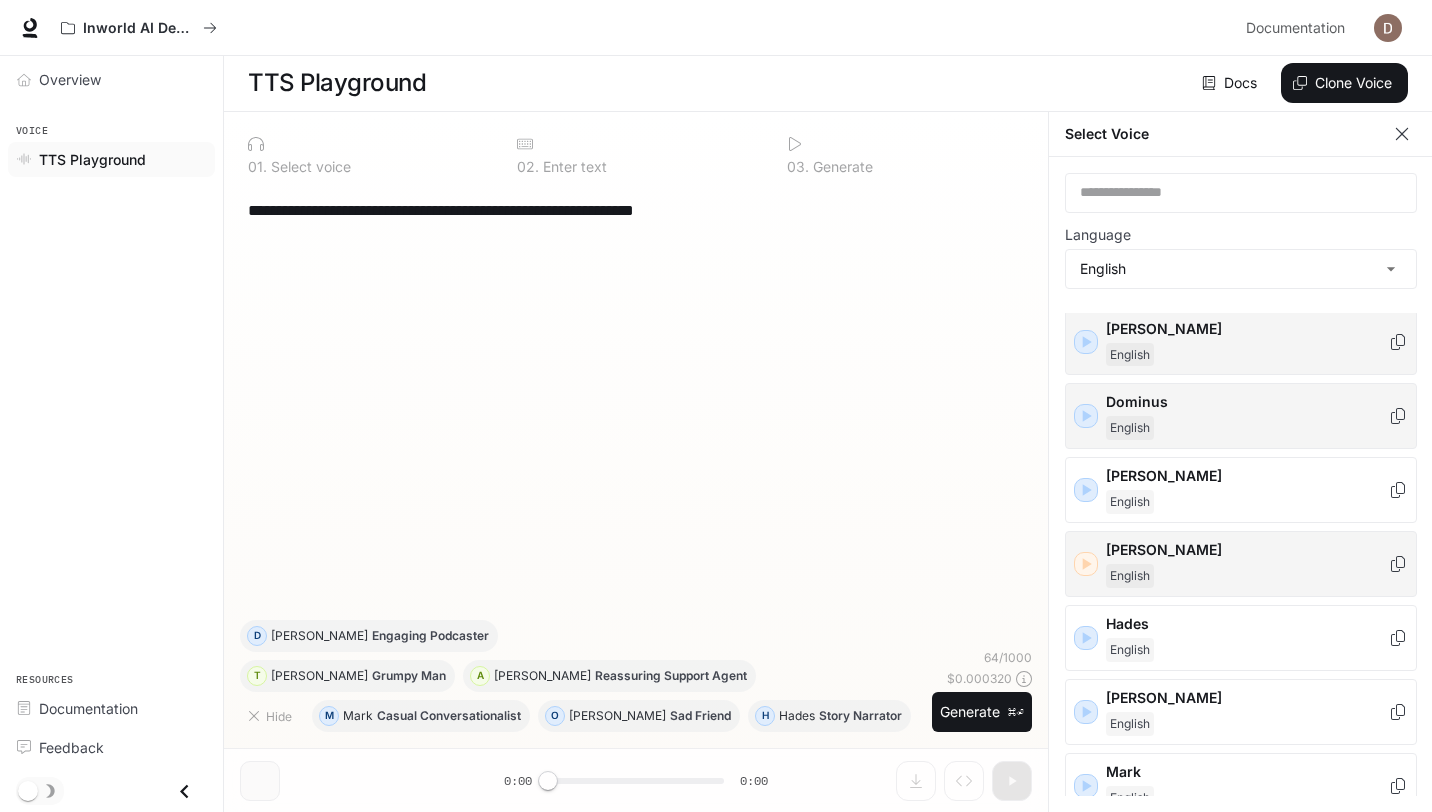 click 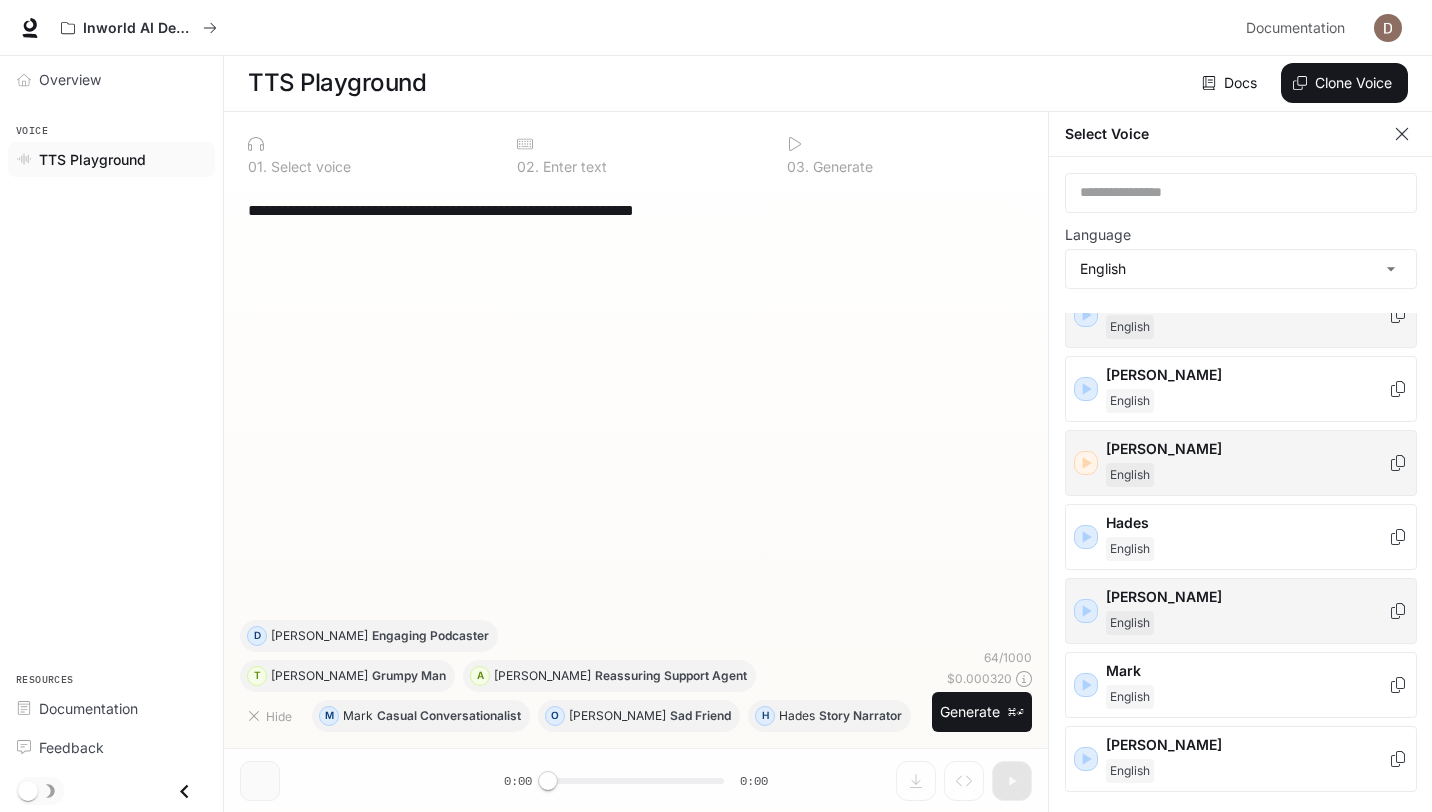 scroll, scrollTop: 454, scrollLeft: 0, axis: vertical 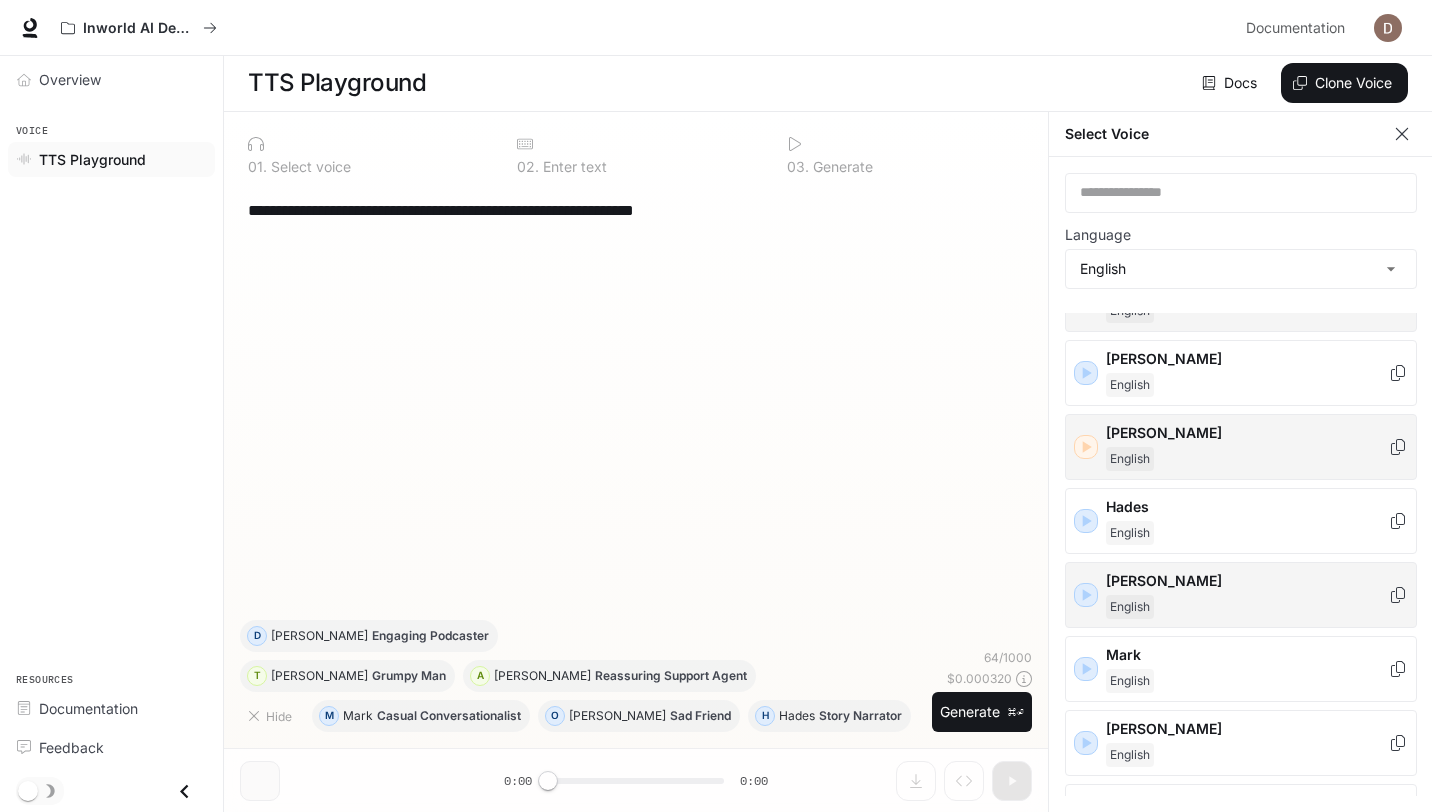 click 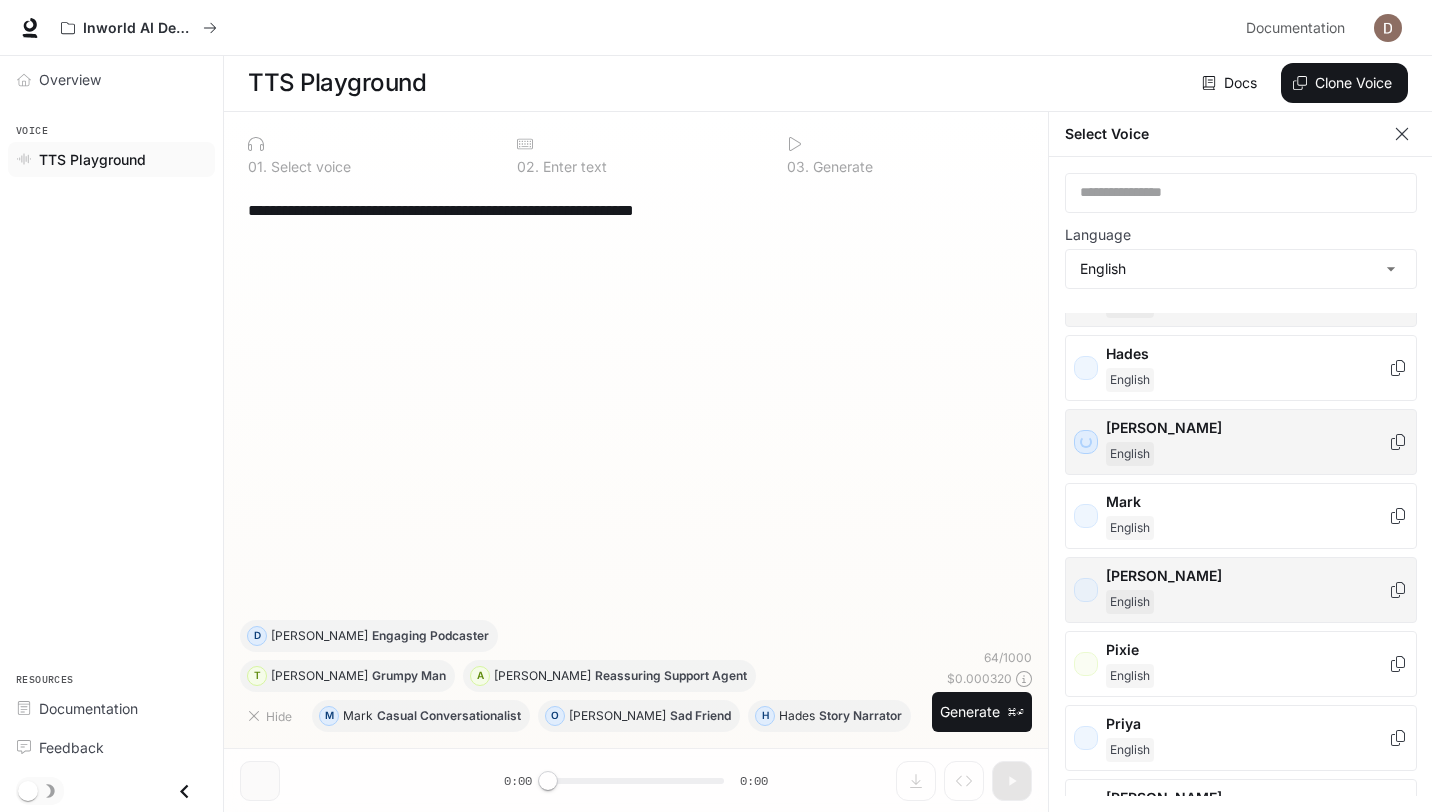 scroll, scrollTop: 620, scrollLeft: 0, axis: vertical 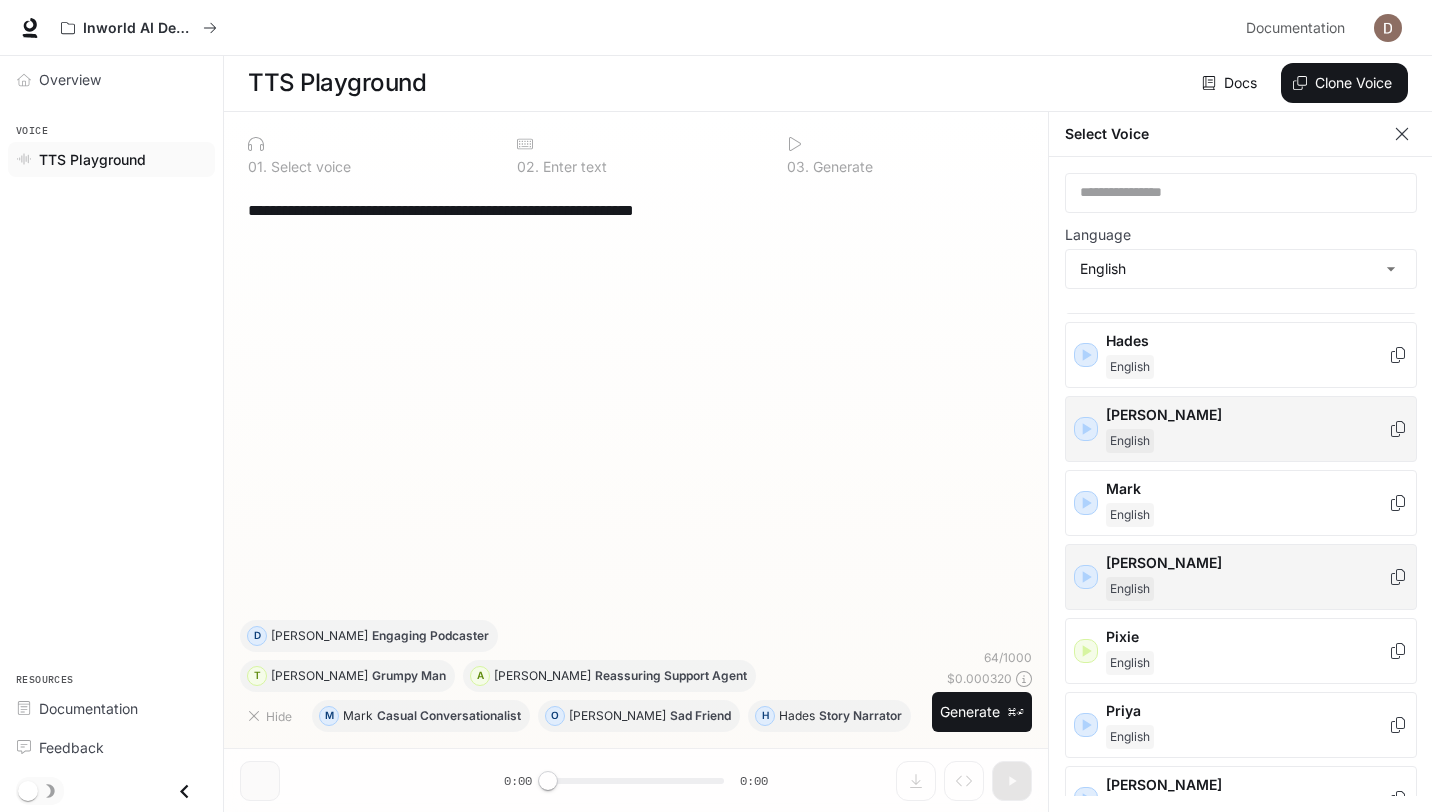 click 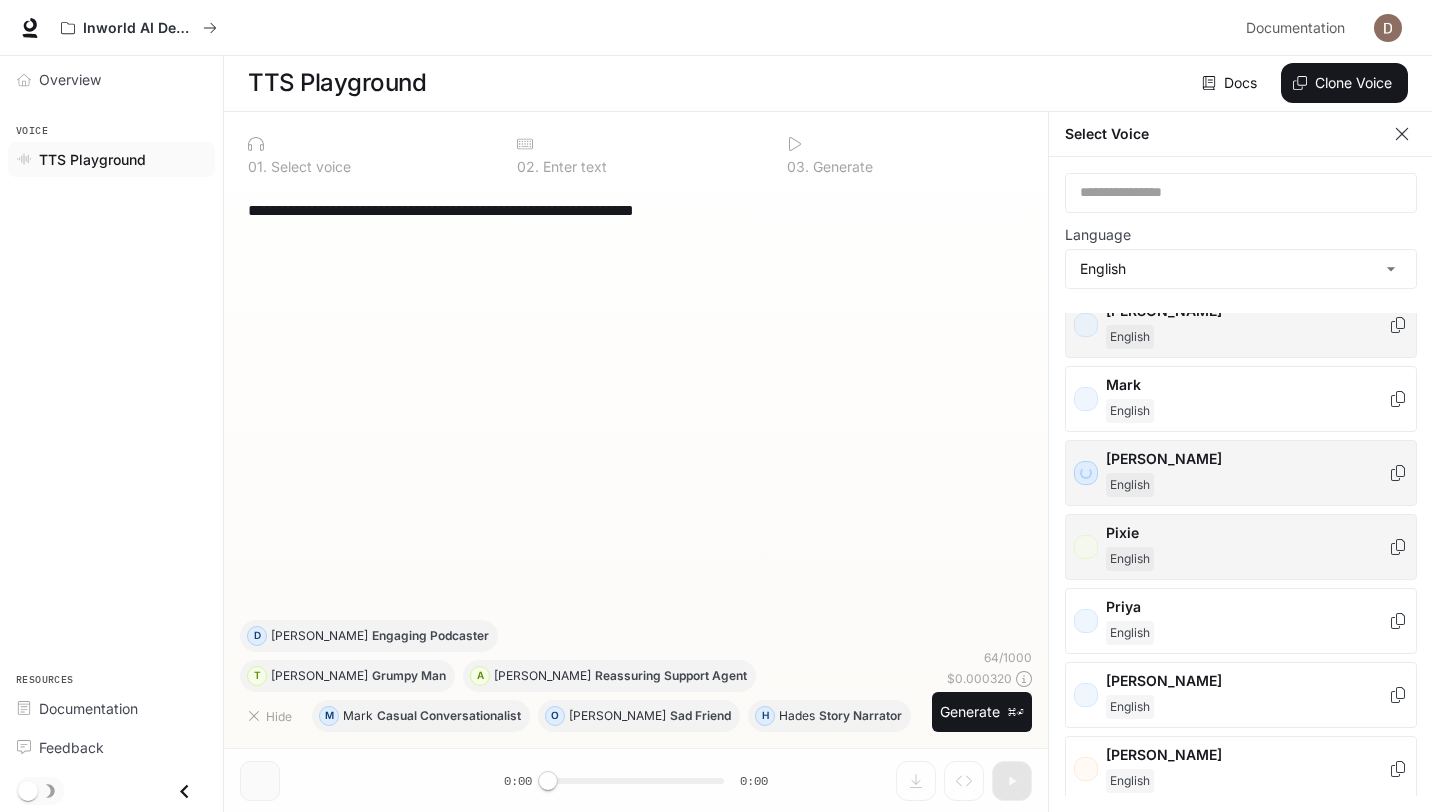 scroll, scrollTop: 760, scrollLeft: 0, axis: vertical 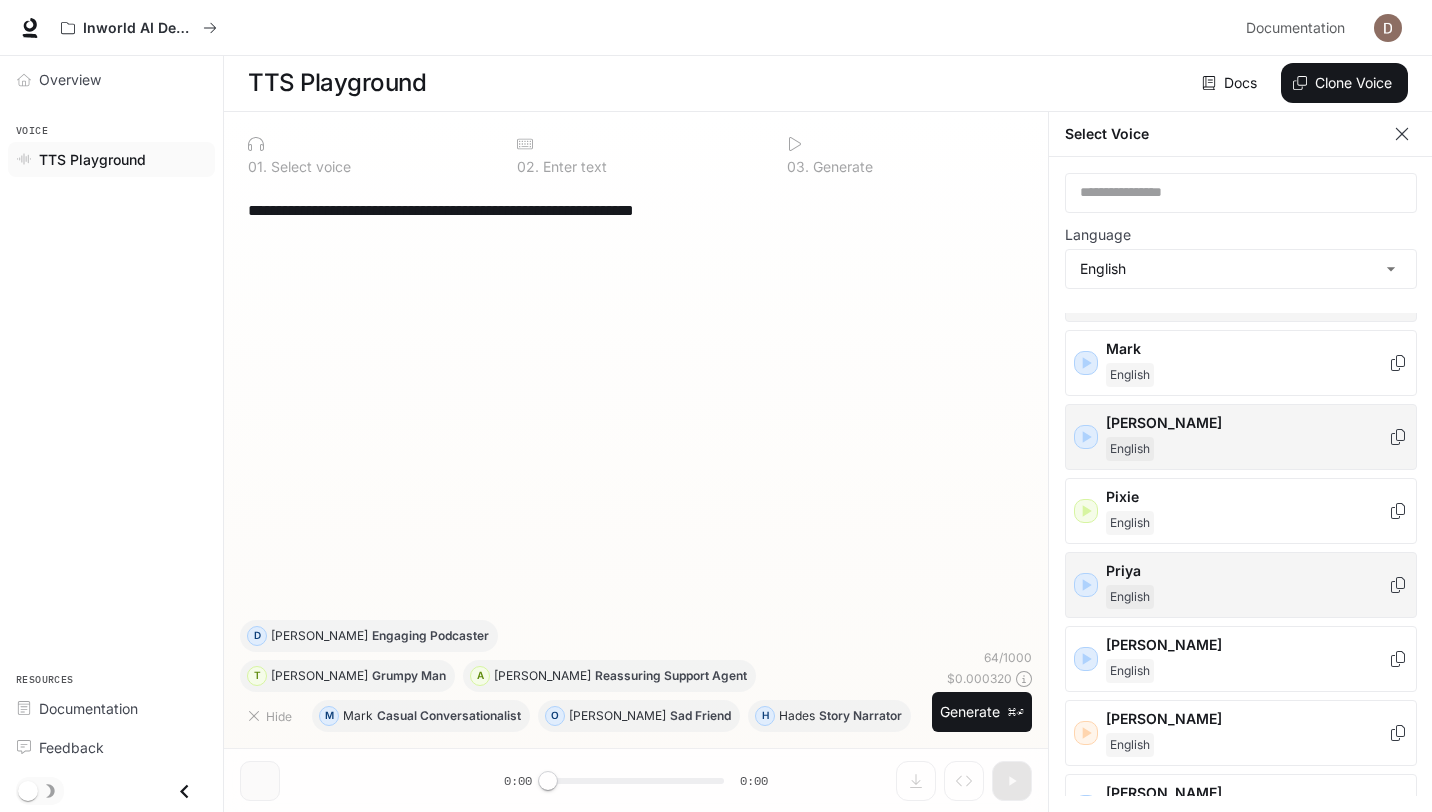 click 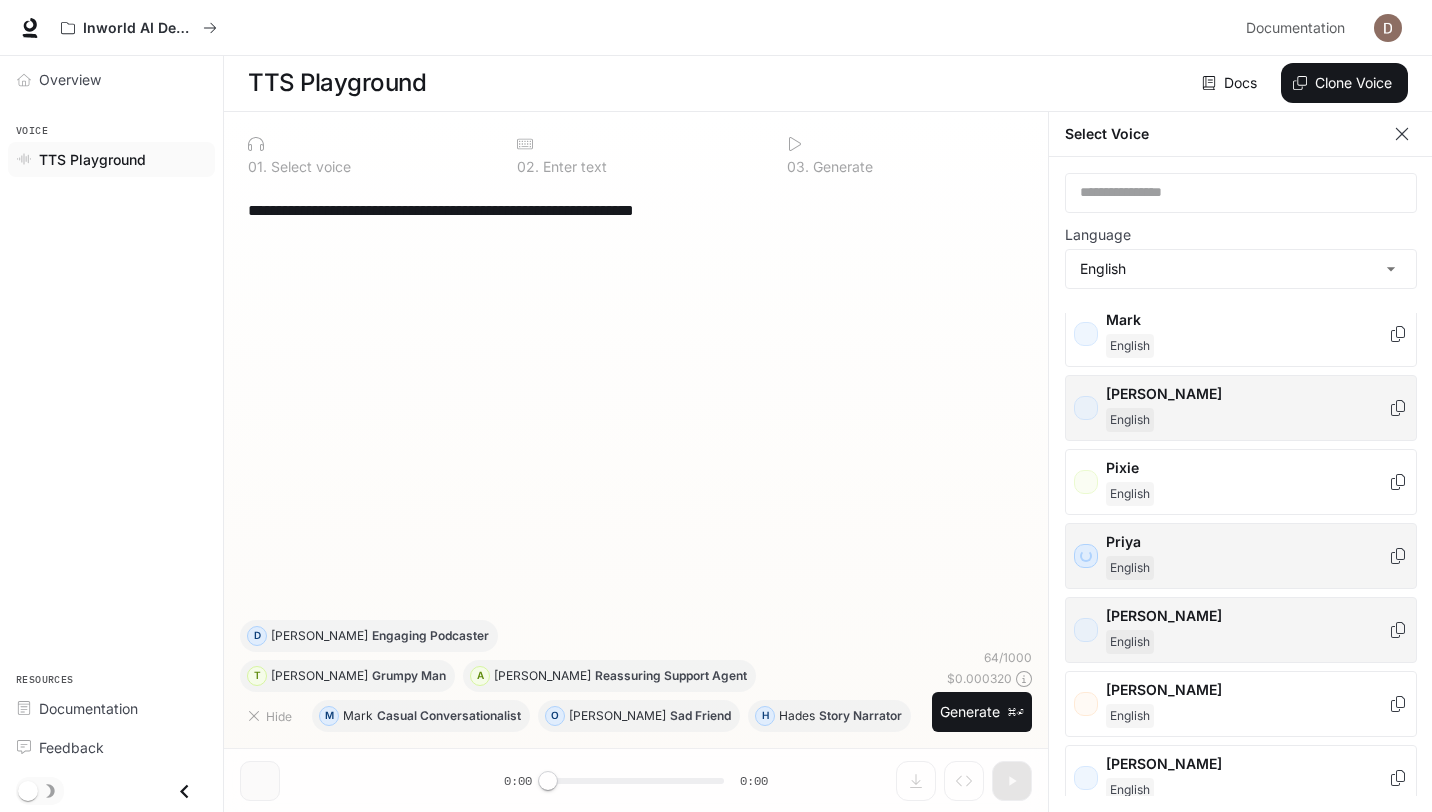 scroll, scrollTop: 791, scrollLeft: 0, axis: vertical 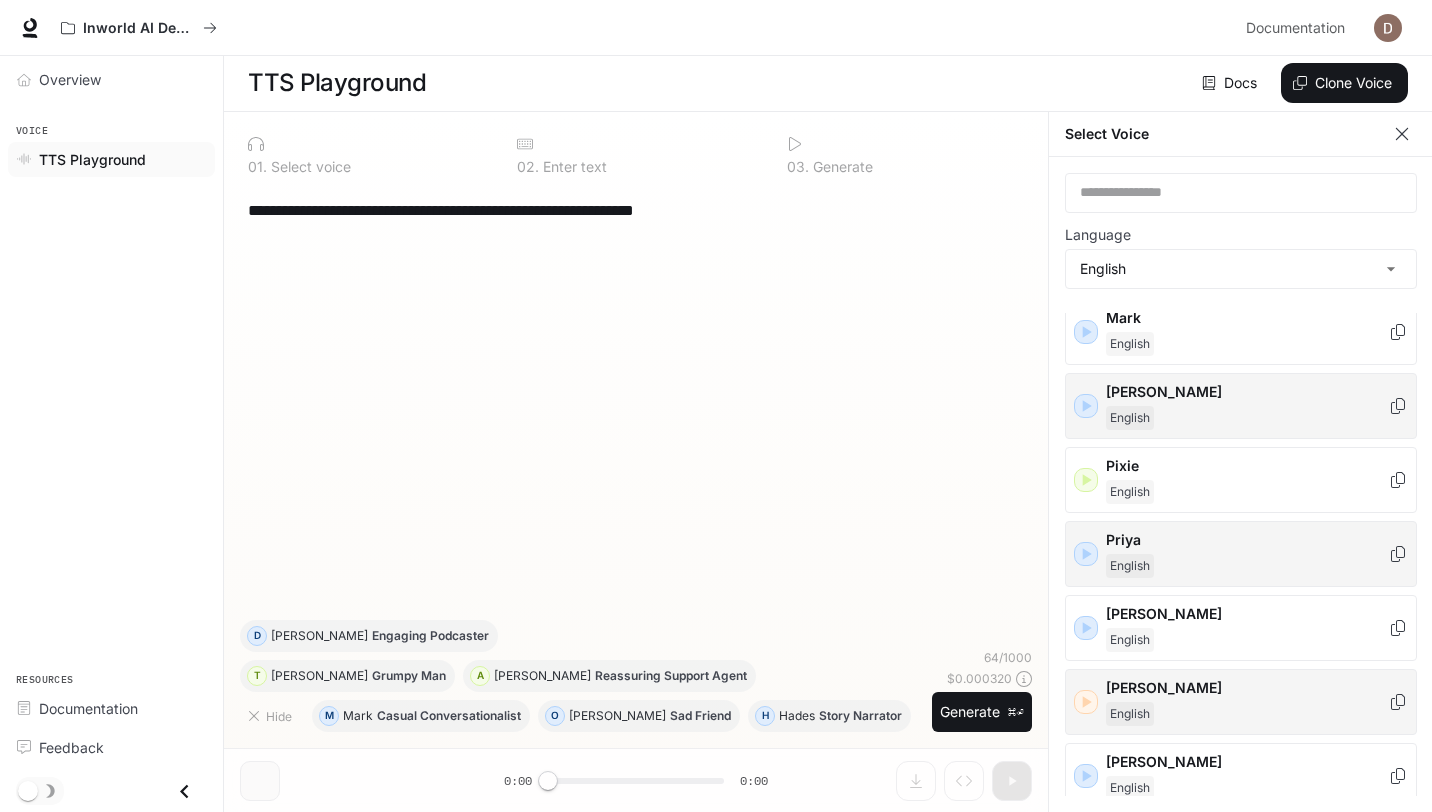 click 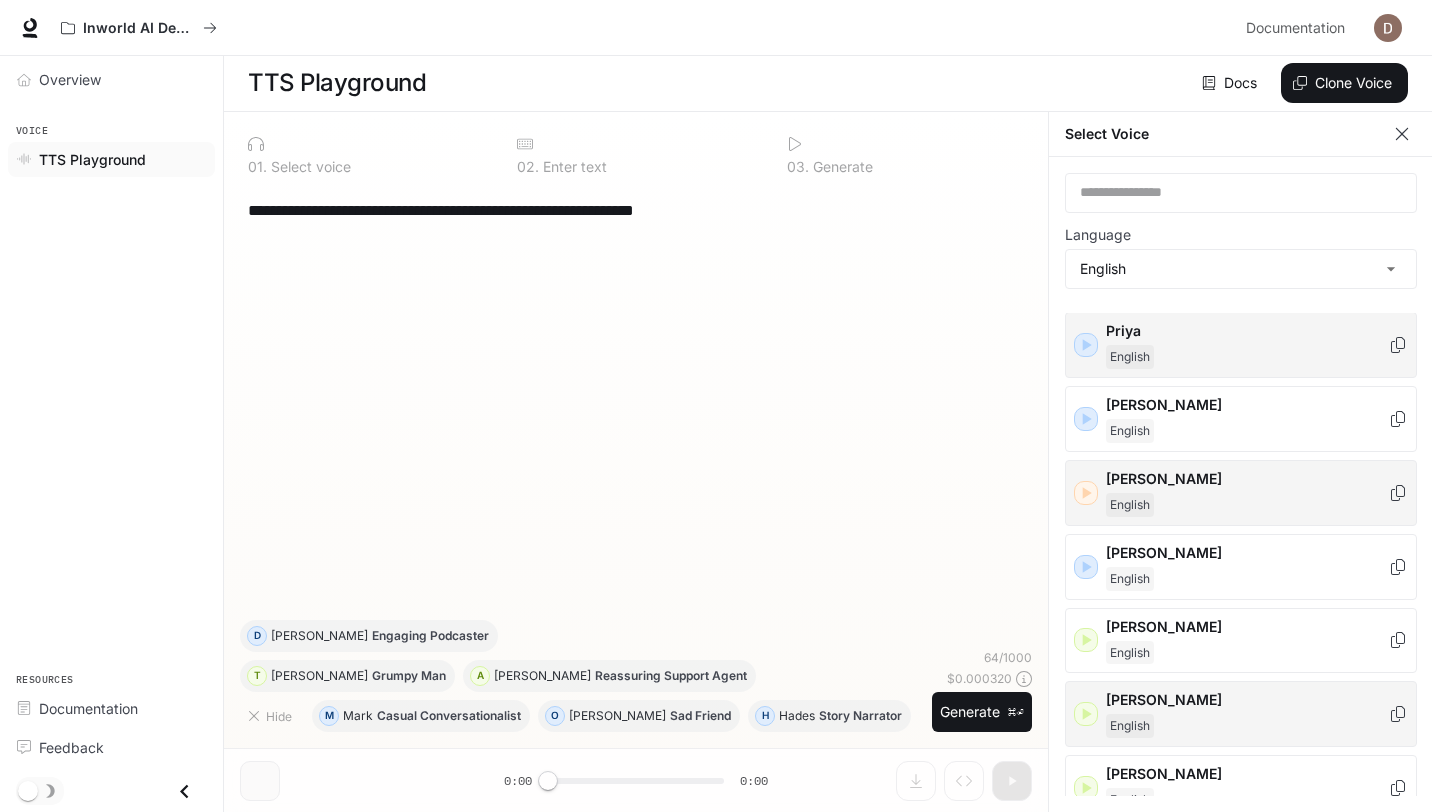 scroll, scrollTop: 999, scrollLeft: 0, axis: vertical 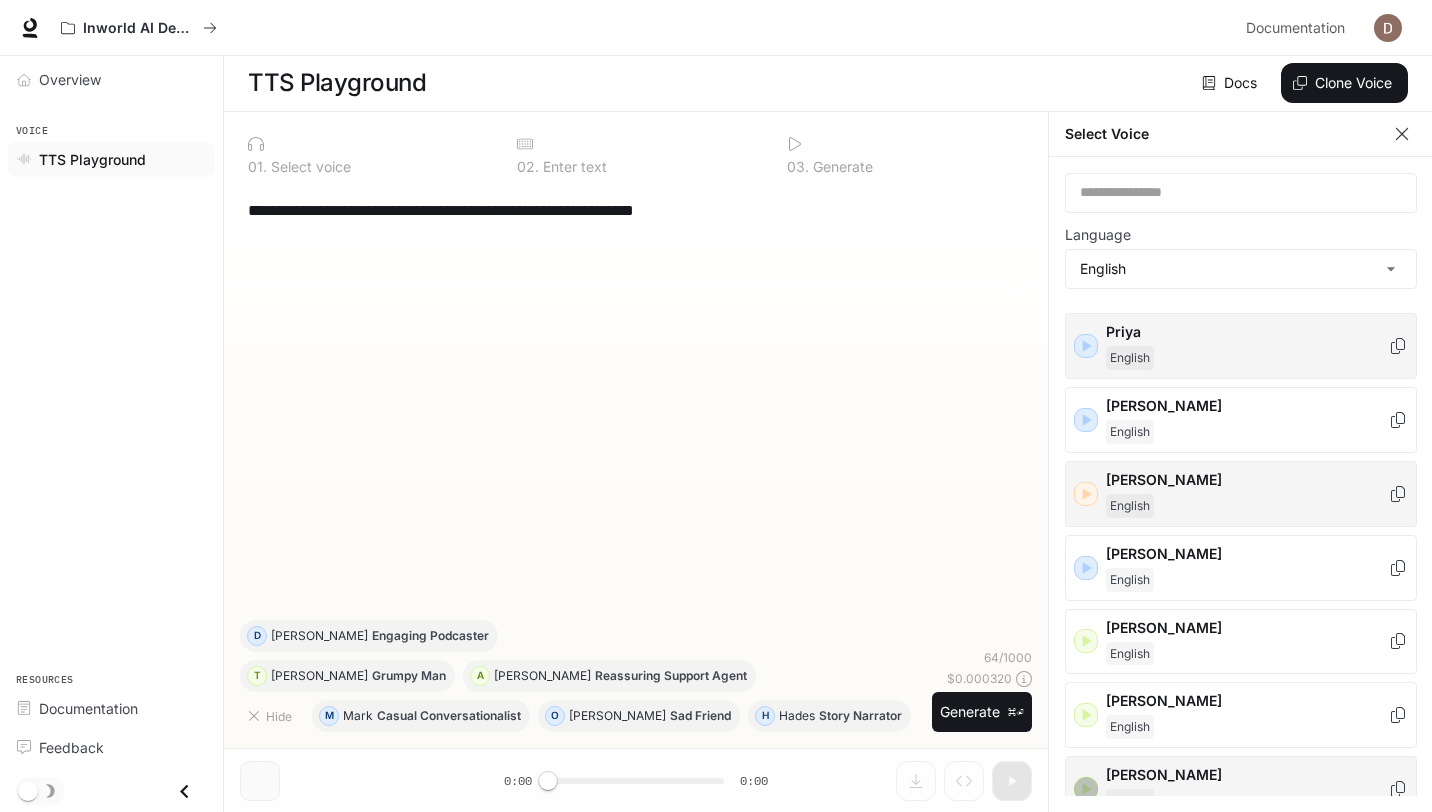 click 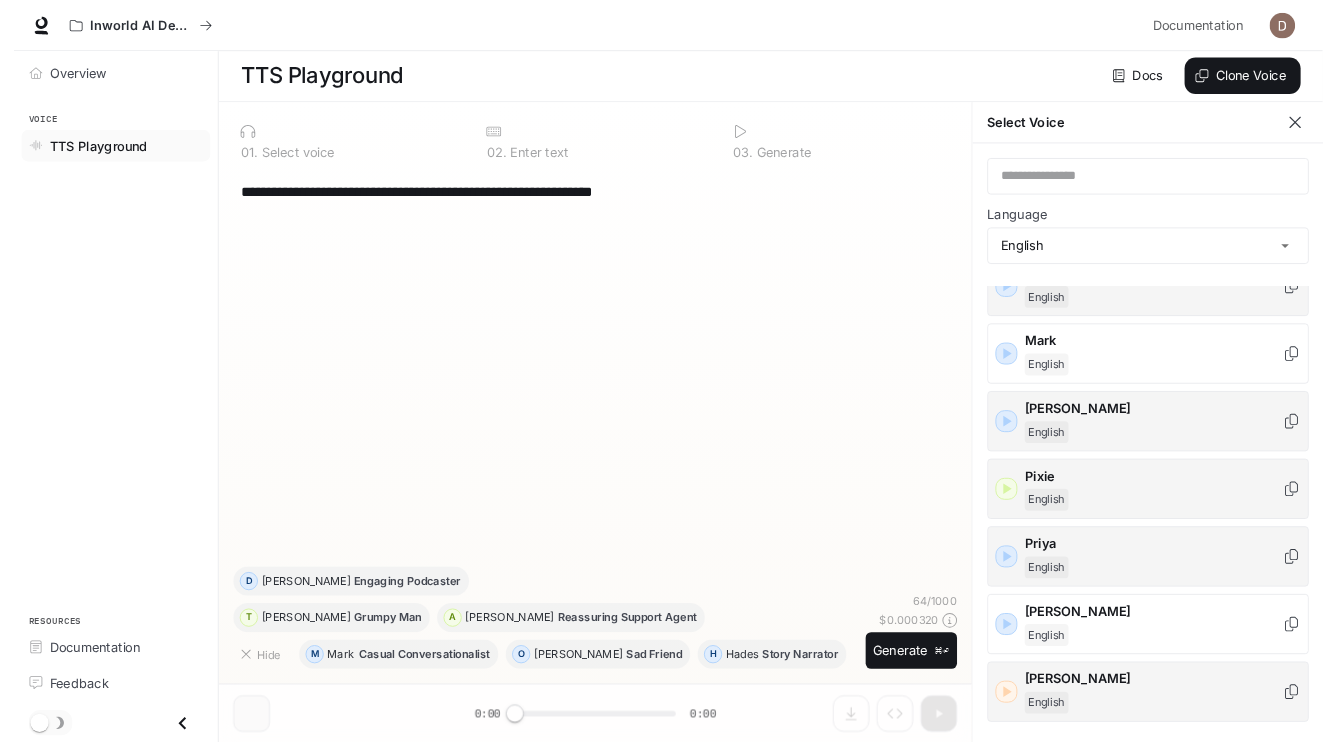 scroll, scrollTop: 721, scrollLeft: 0, axis: vertical 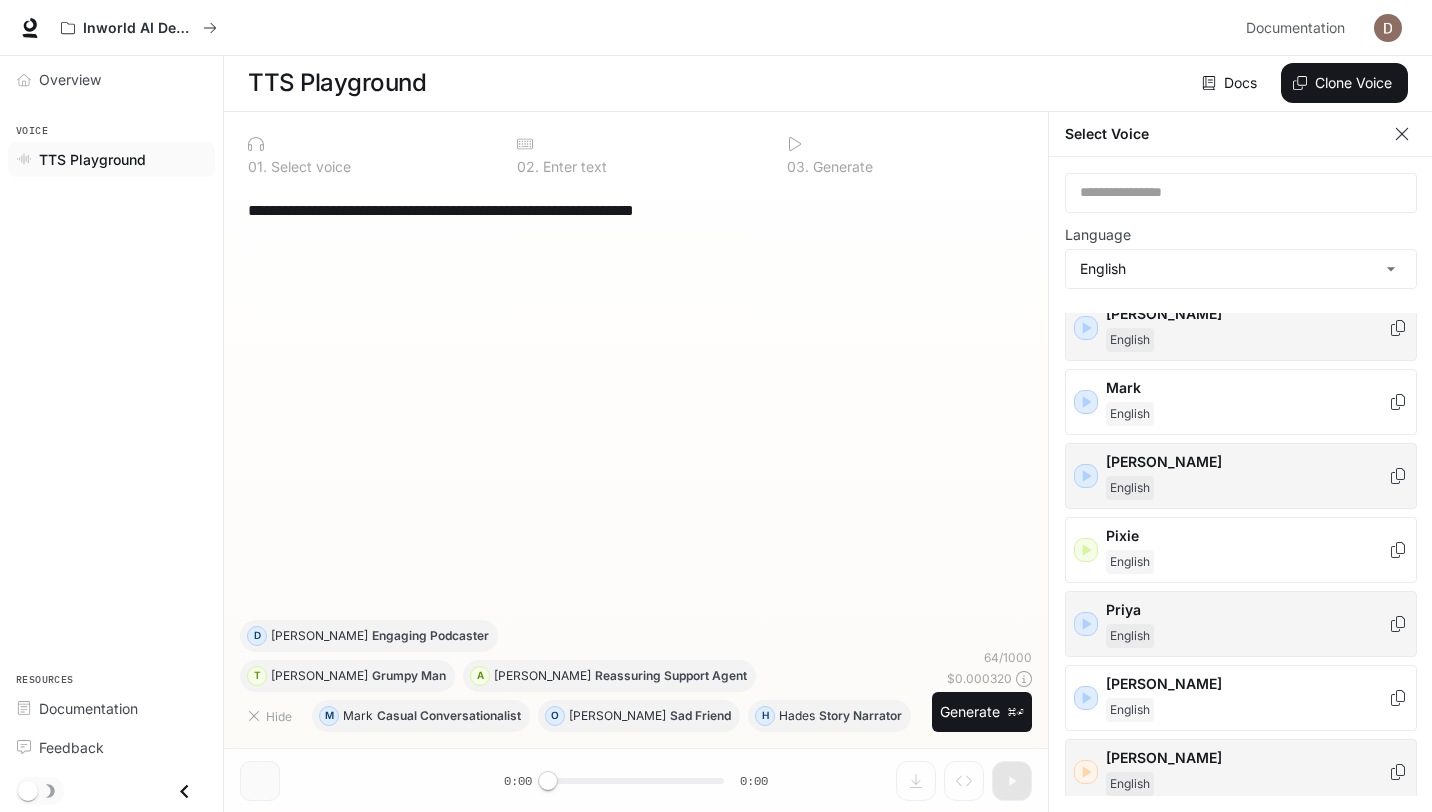 click 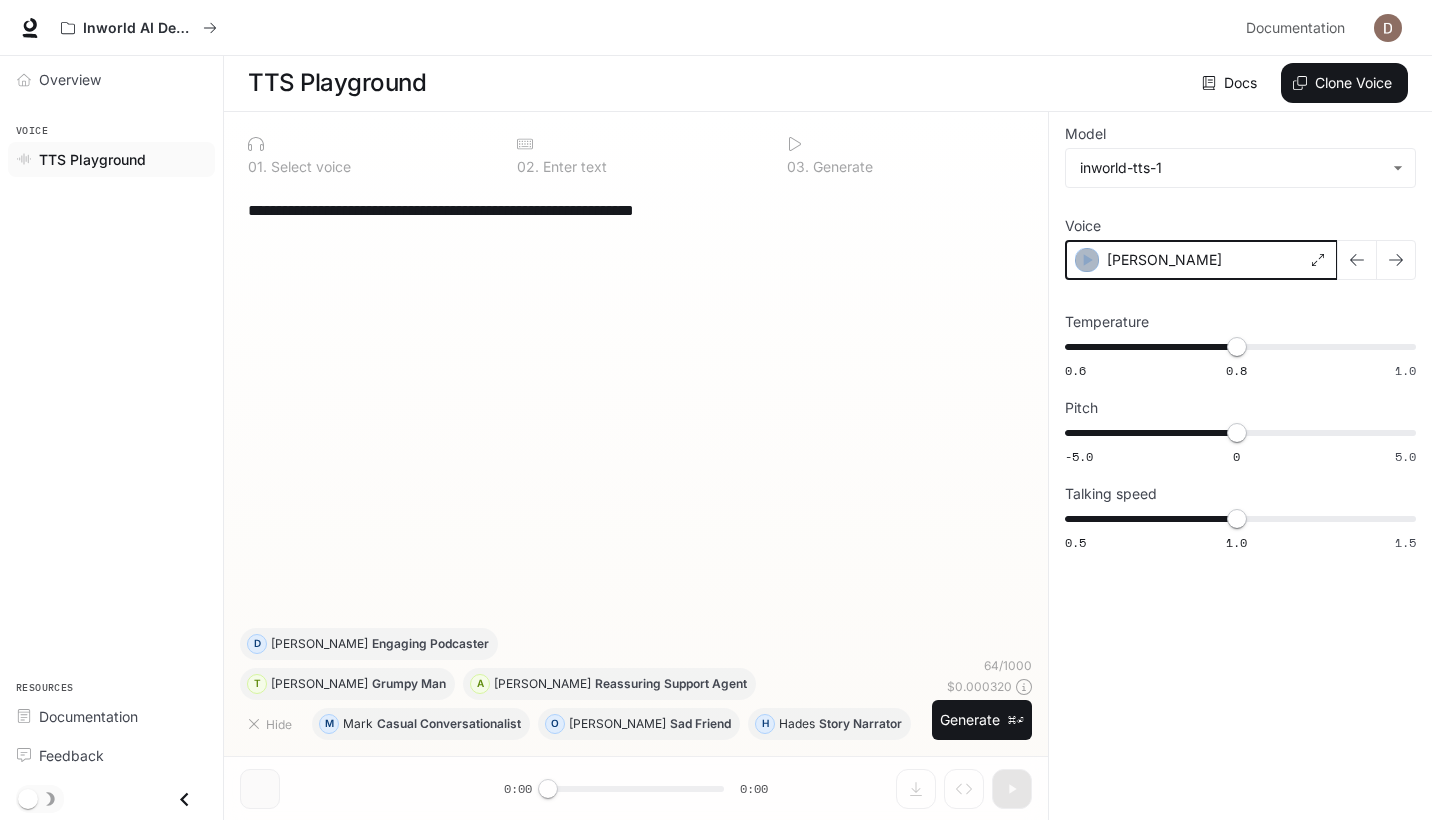 click 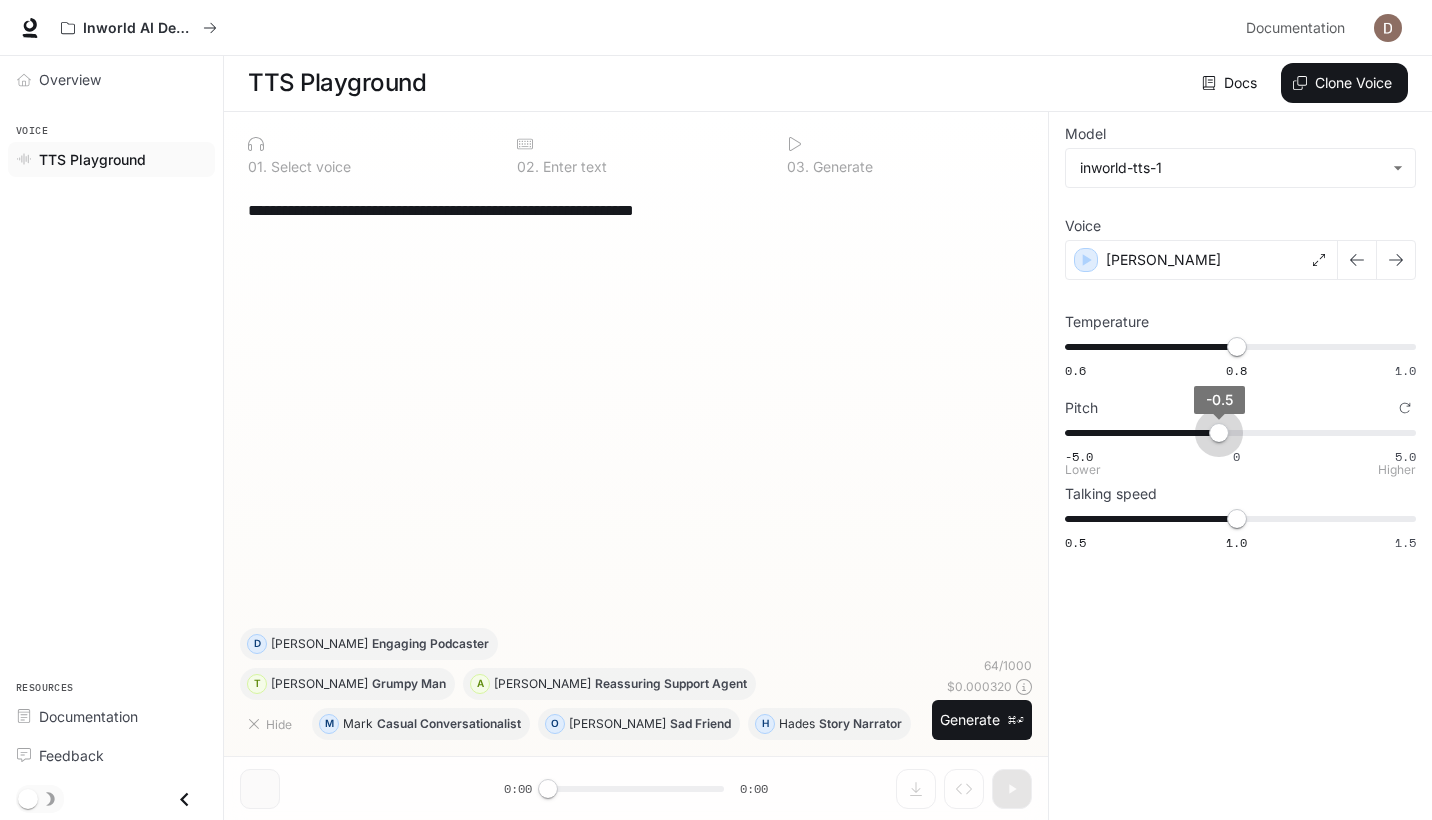 drag, startPoint x: 1237, startPoint y: 433, endPoint x: 1215, endPoint y: 433, distance: 22 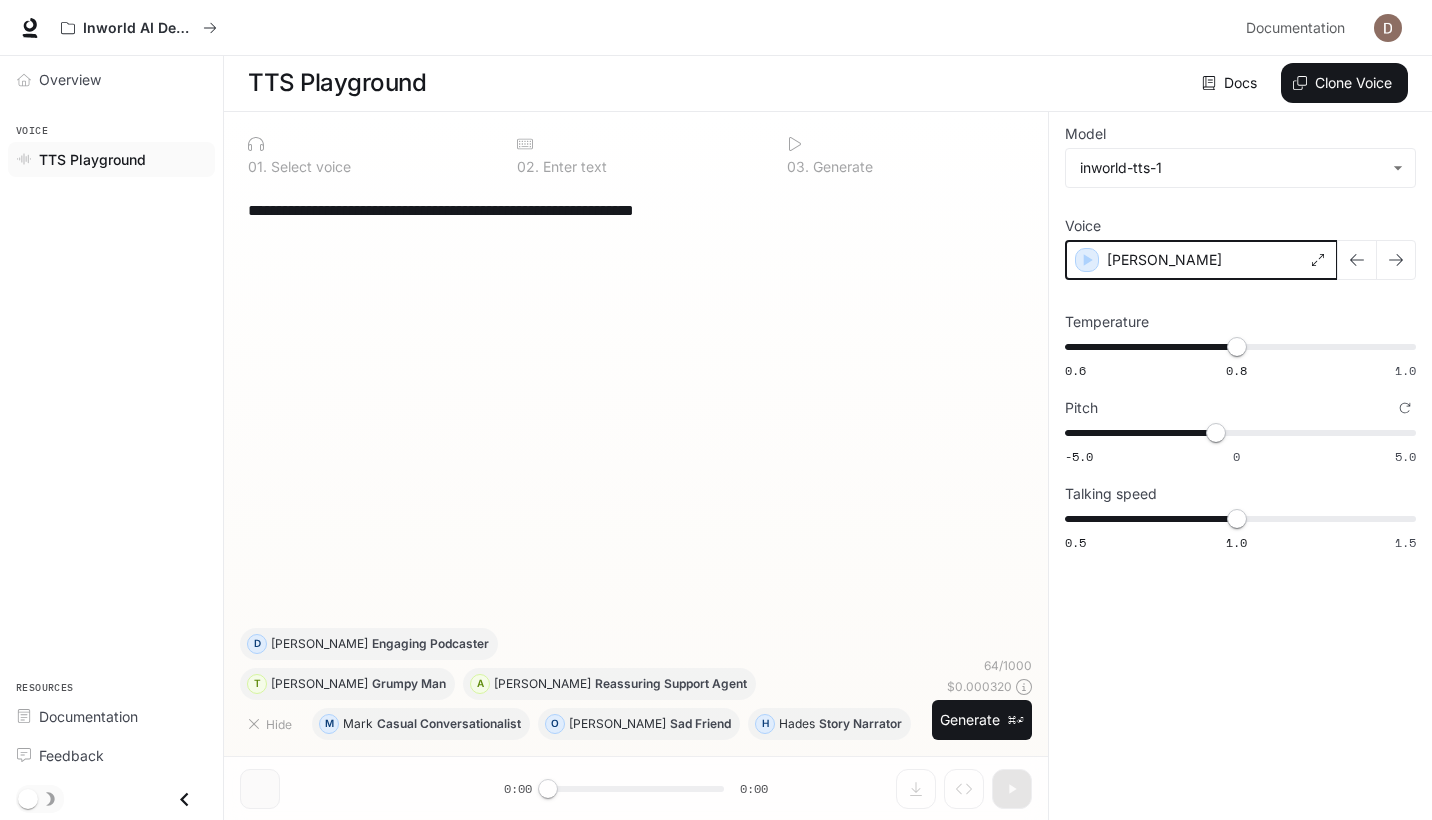 click 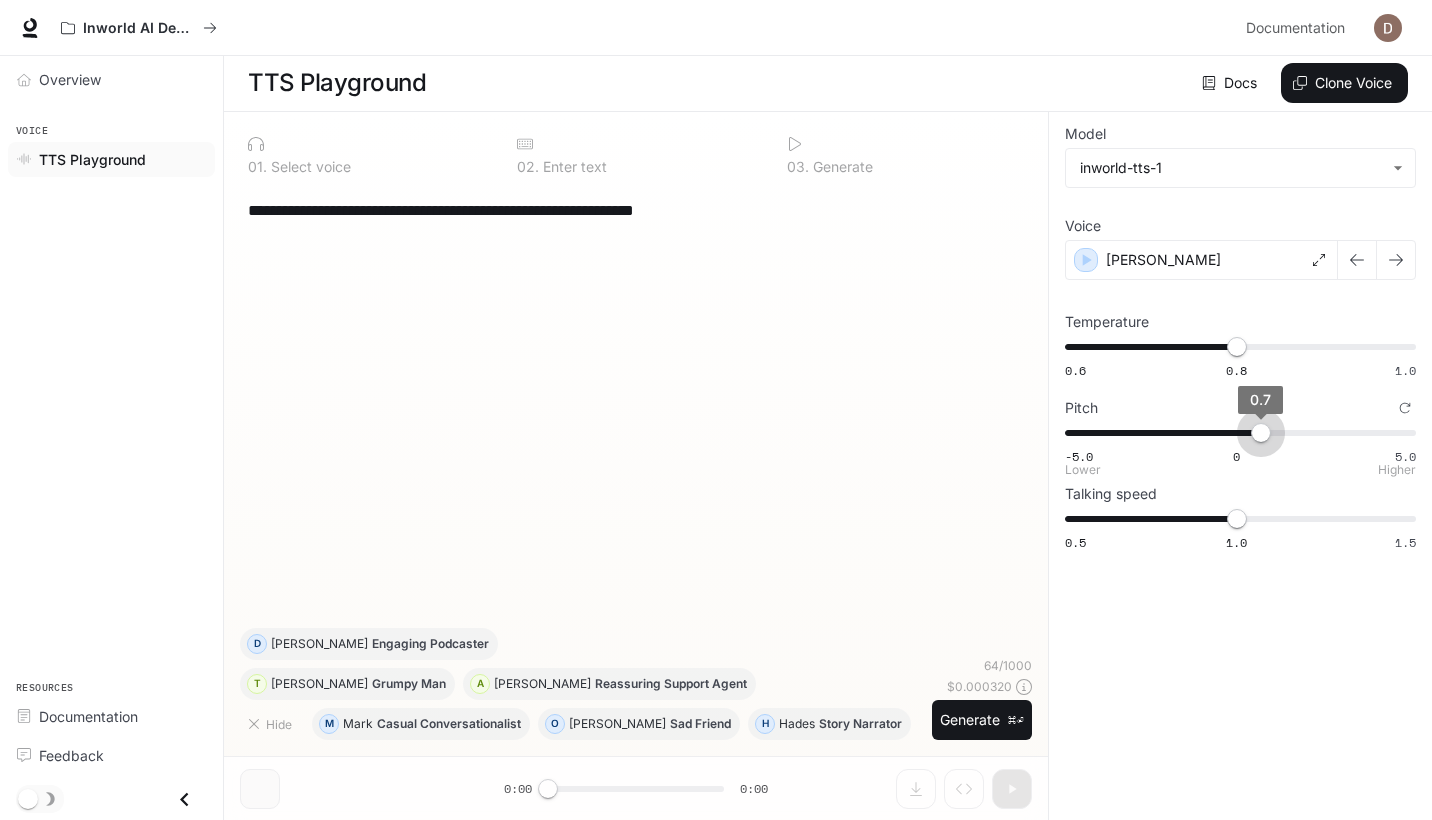 drag, startPoint x: 1225, startPoint y: 435, endPoint x: 1284, endPoint y: 435, distance: 59 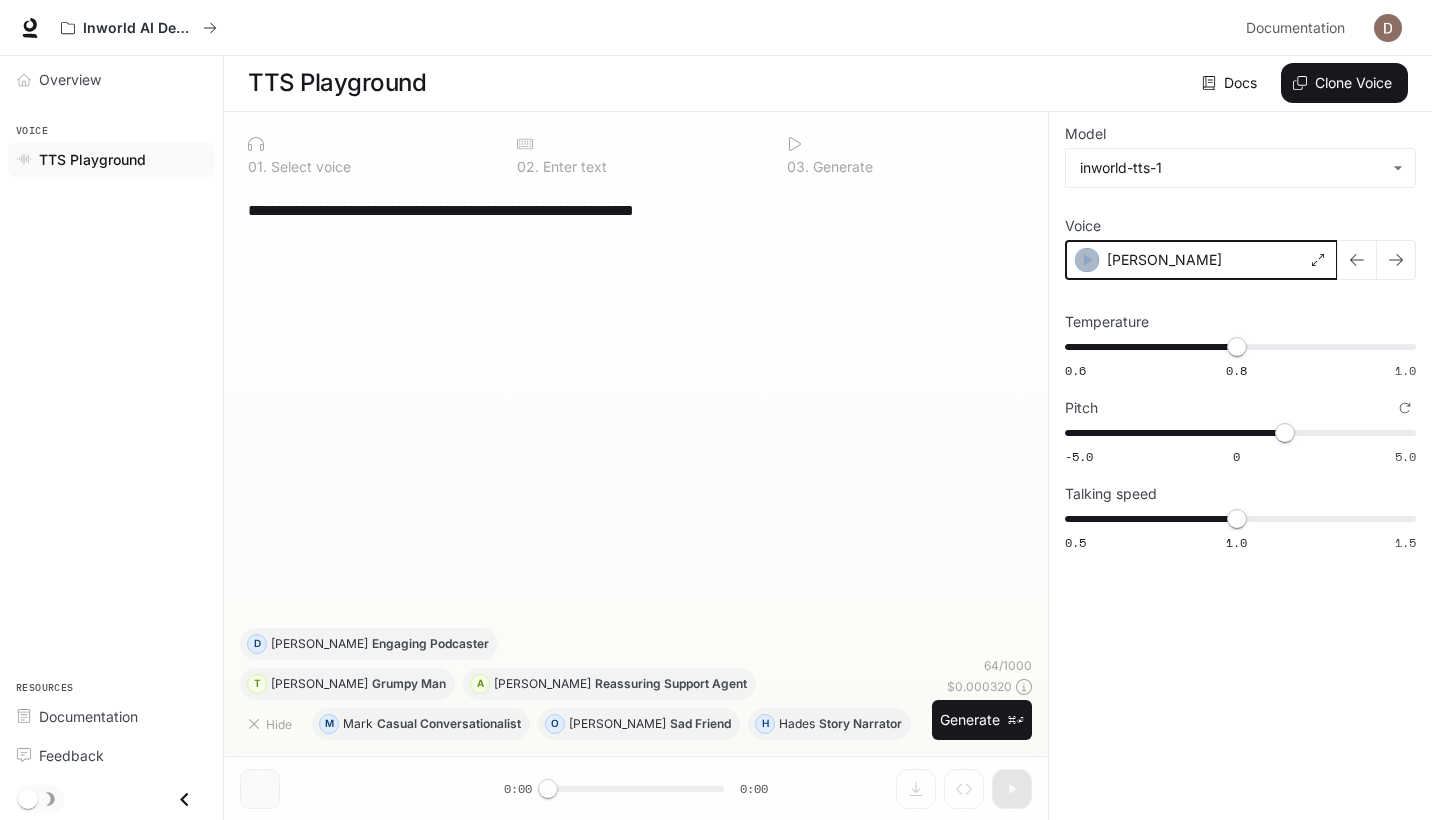 click 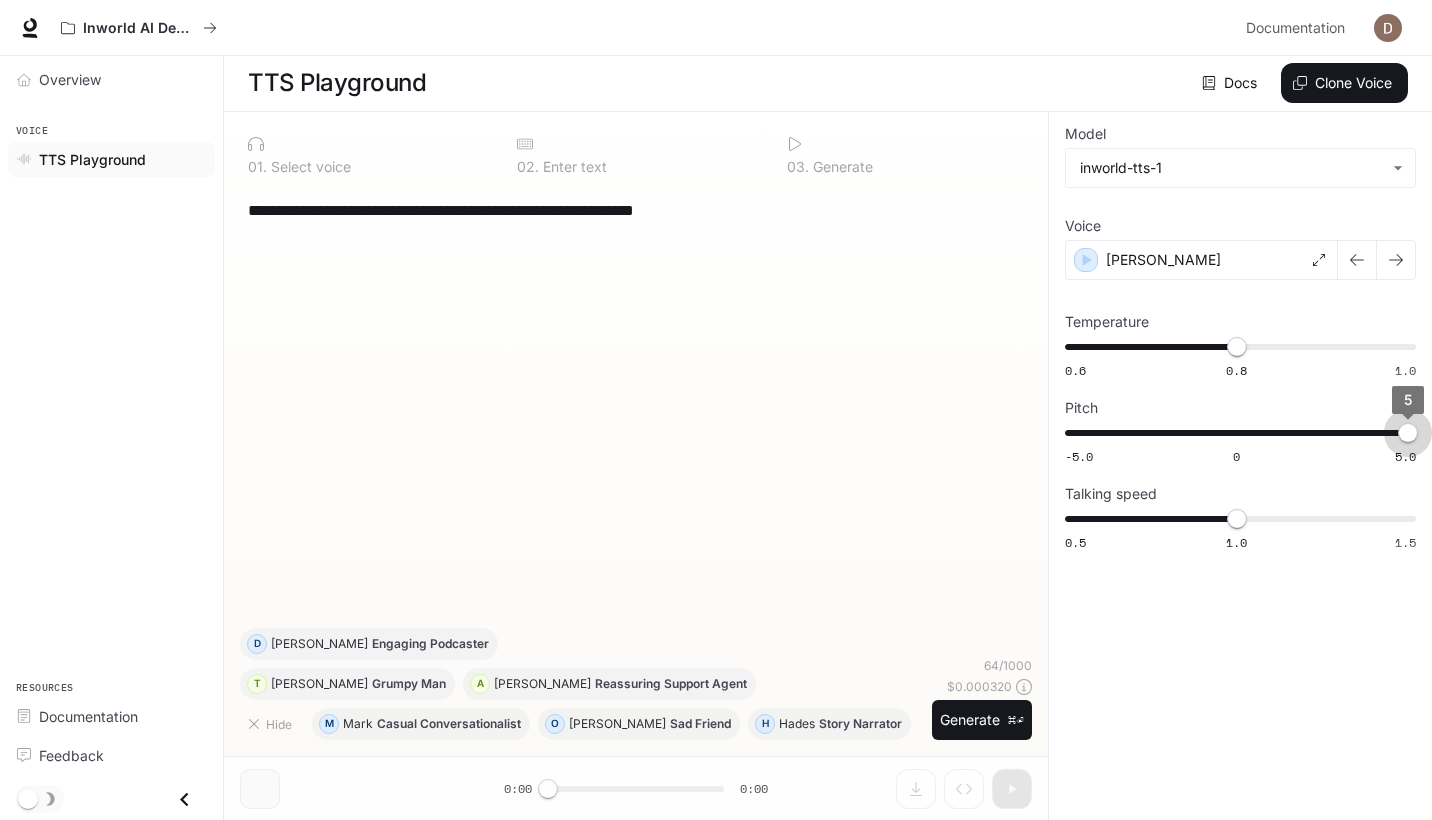 drag, startPoint x: 1294, startPoint y: 444, endPoint x: 1439, endPoint y: 448, distance: 145.05516 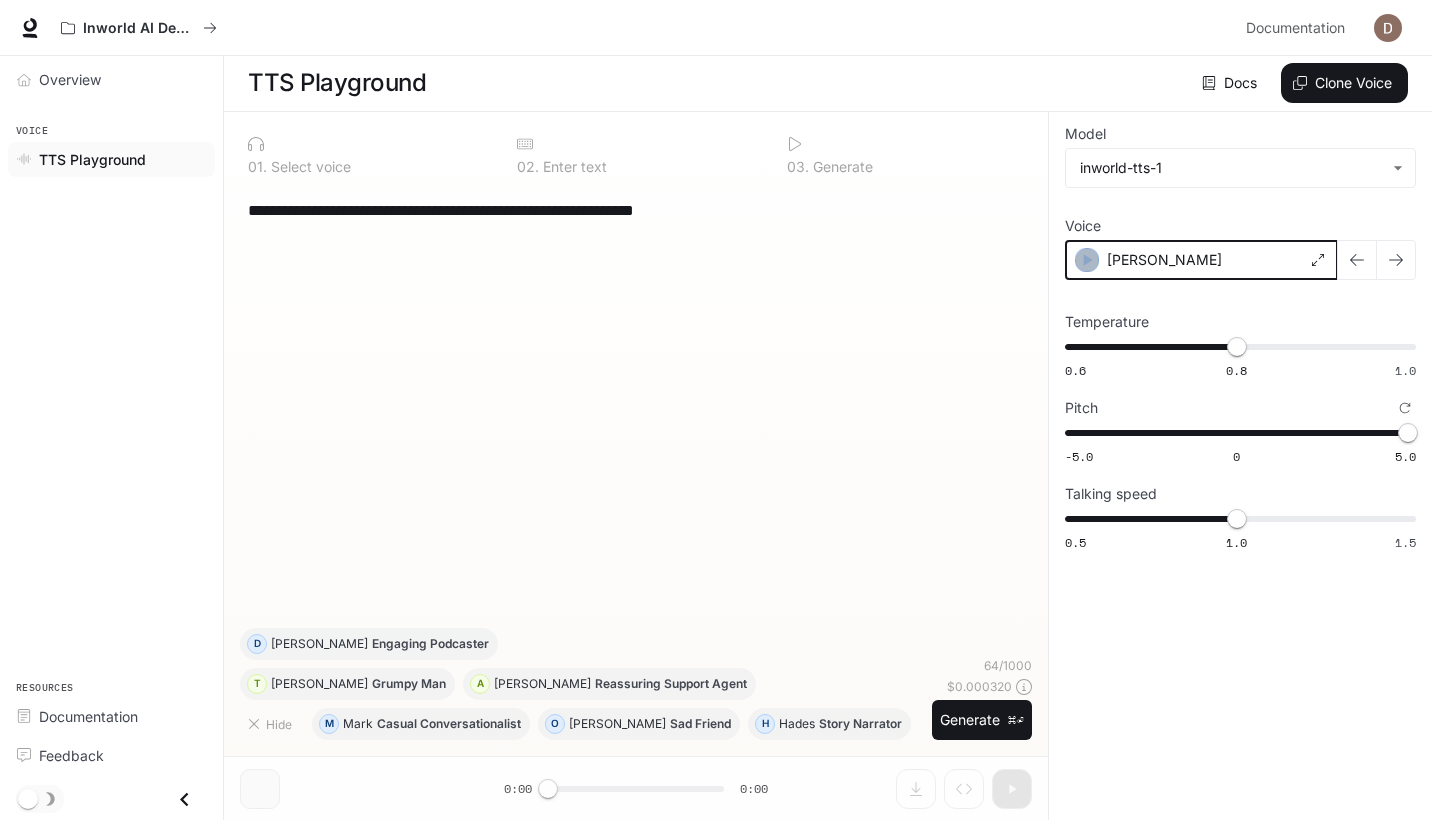 click 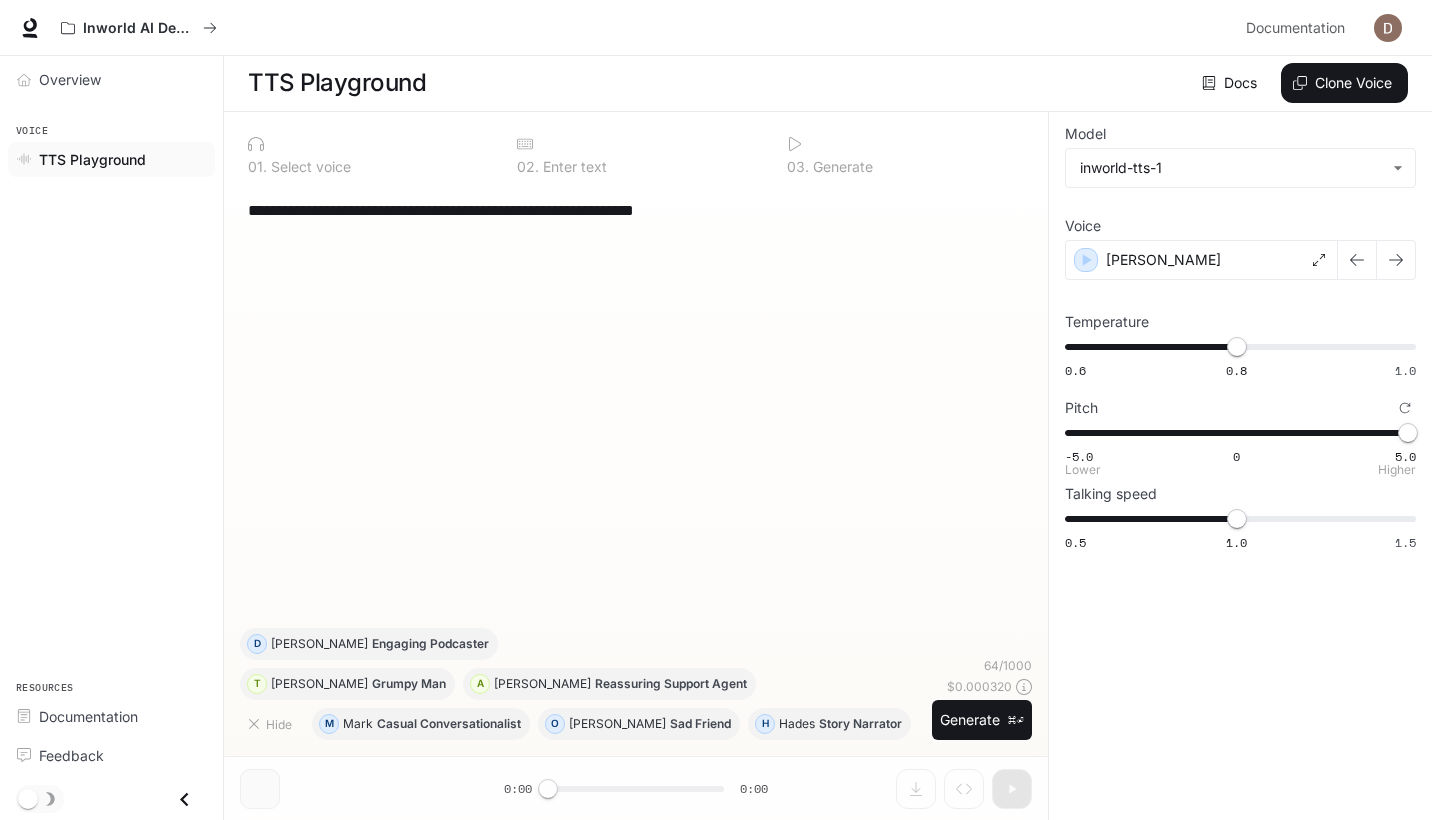 type on "***" 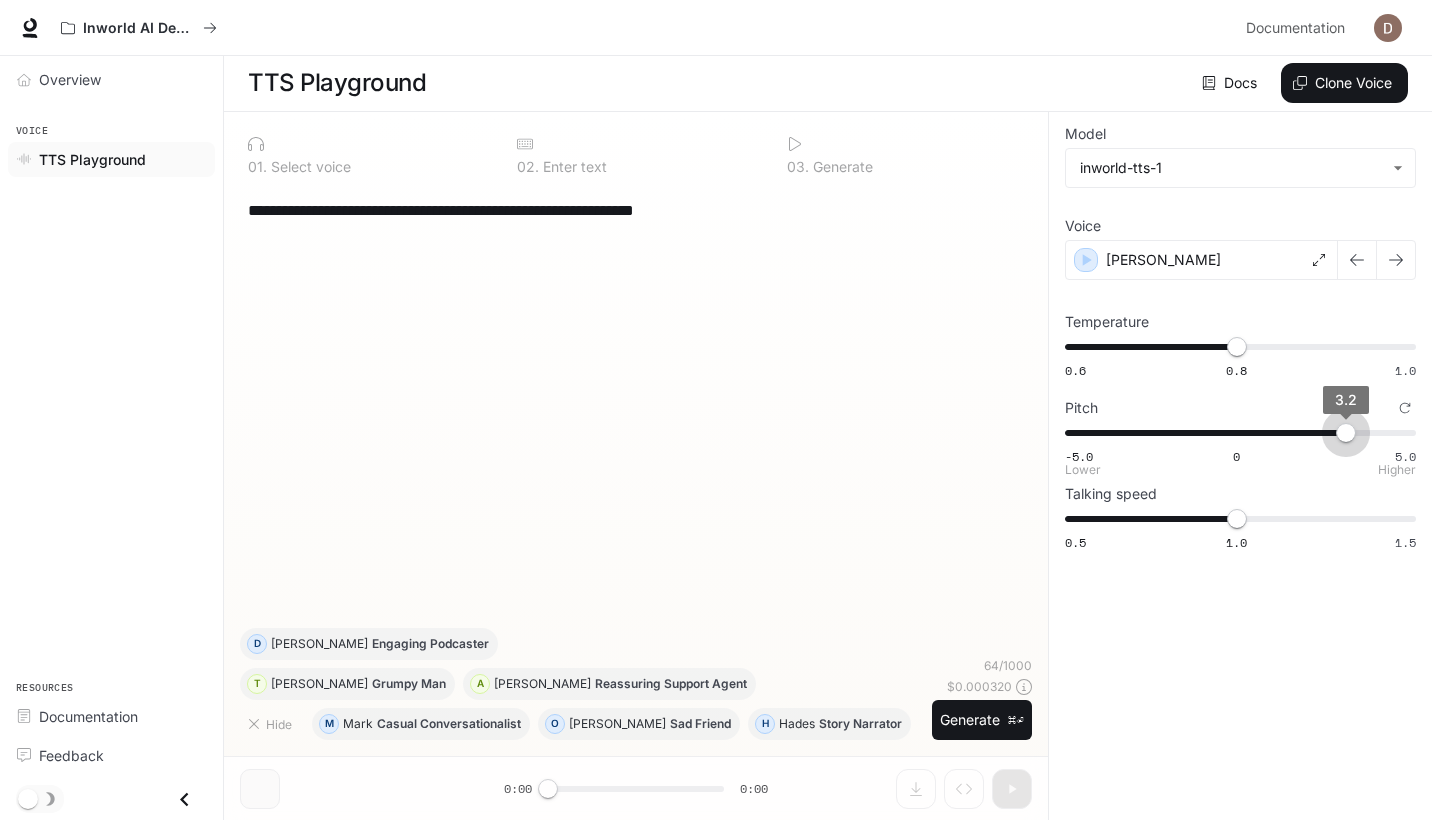 click on "-5.0 0 5.0 3.2" at bounding box center (1236, 433) 